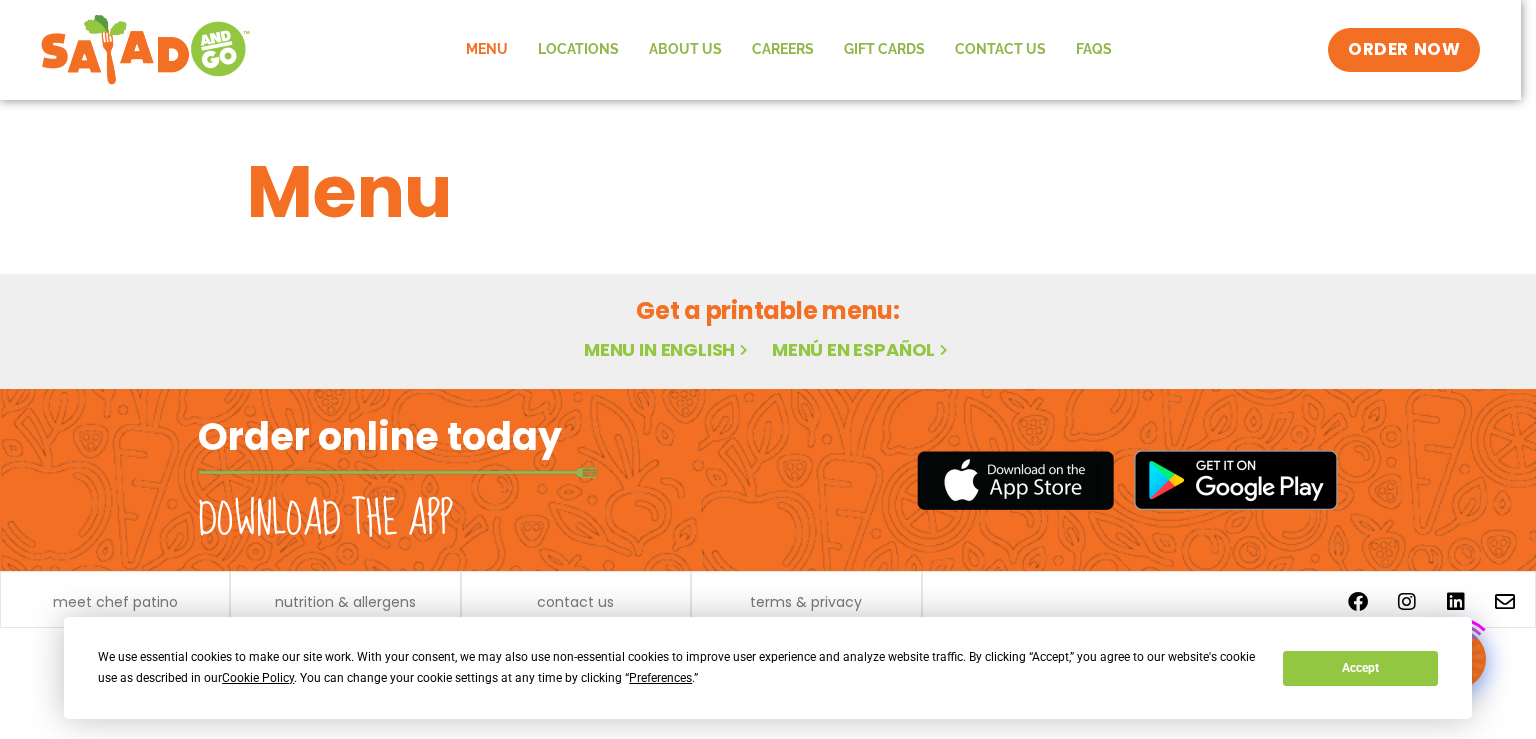 scroll, scrollTop: 0, scrollLeft: 0, axis: both 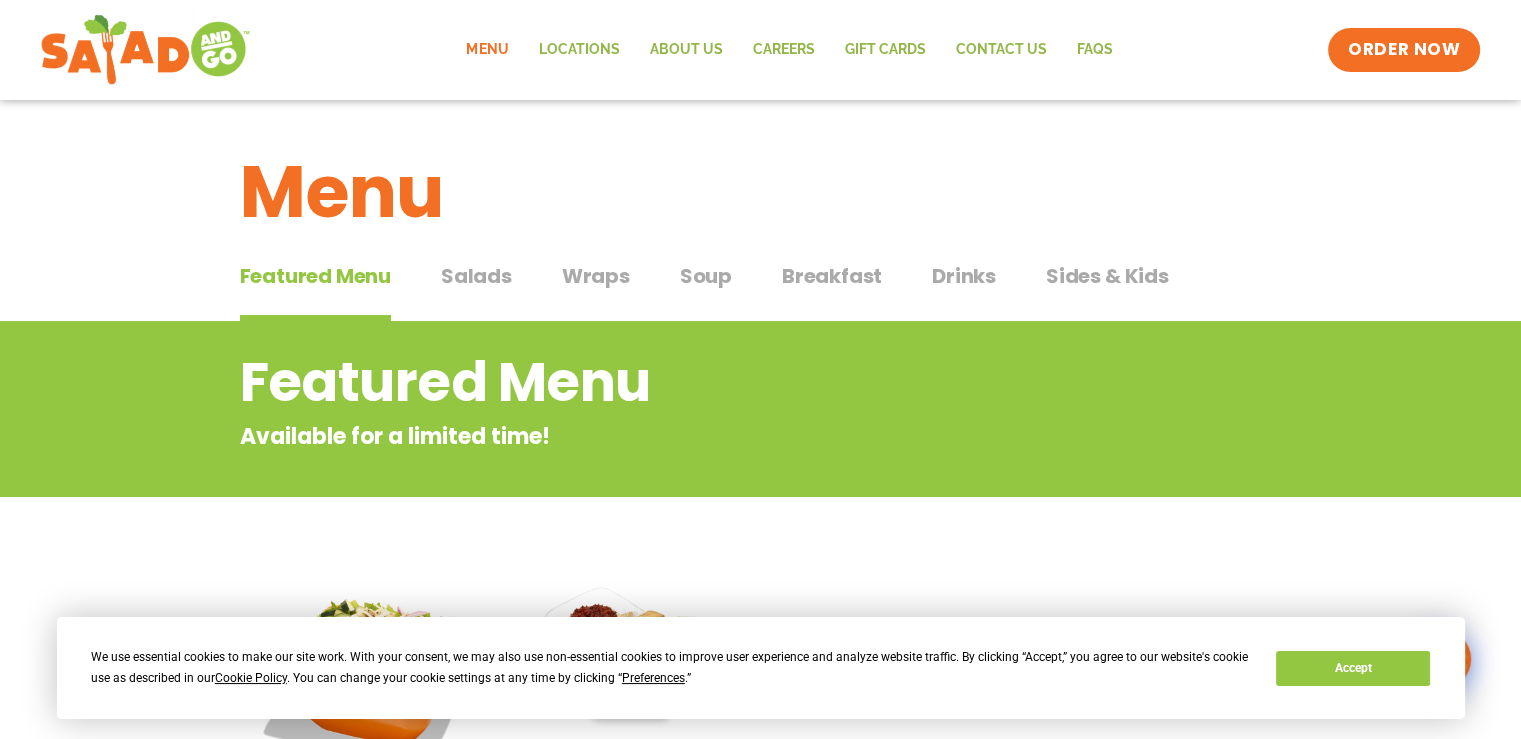 click on "Salads" at bounding box center (476, 276) 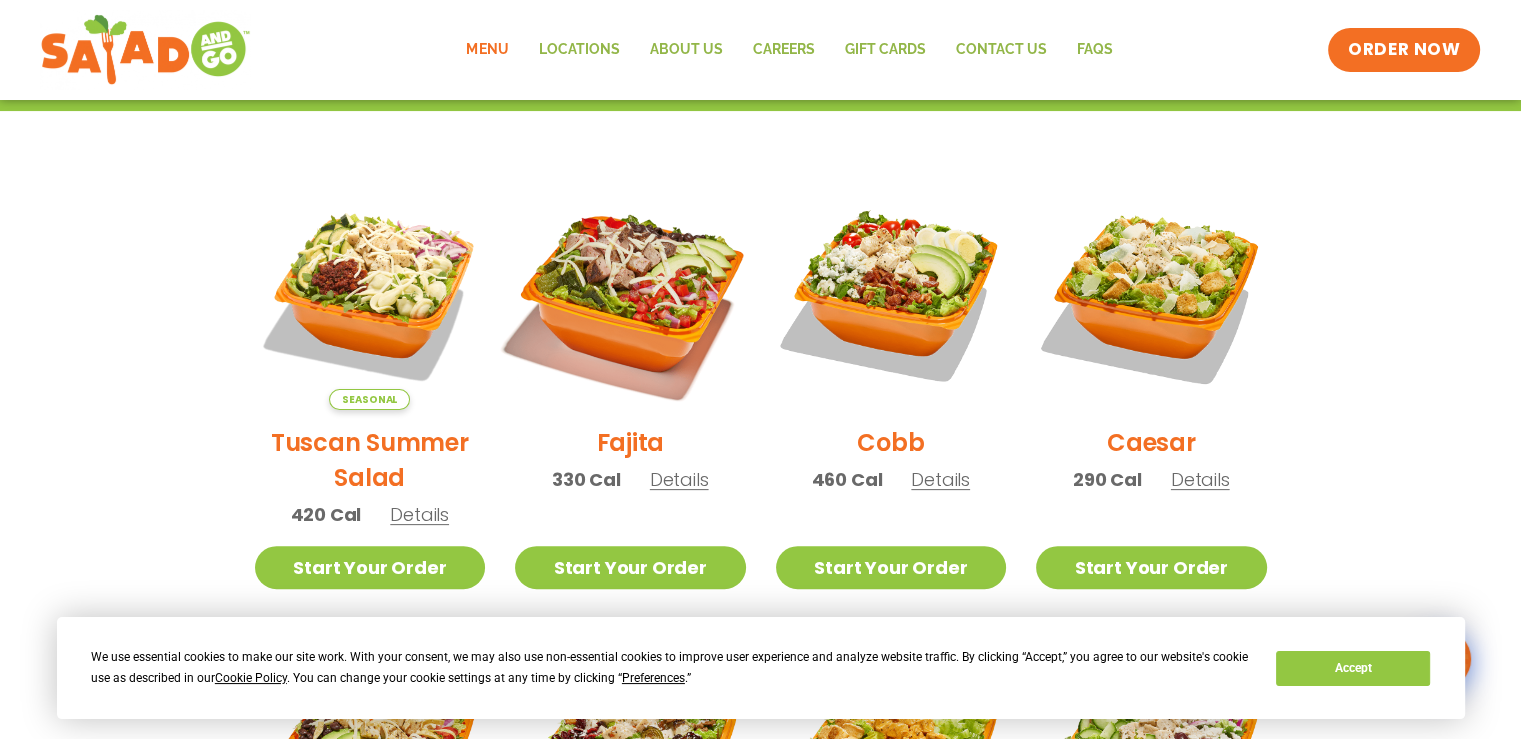 scroll, scrollTop: 500, scrollLeft: 0, axis: vertical 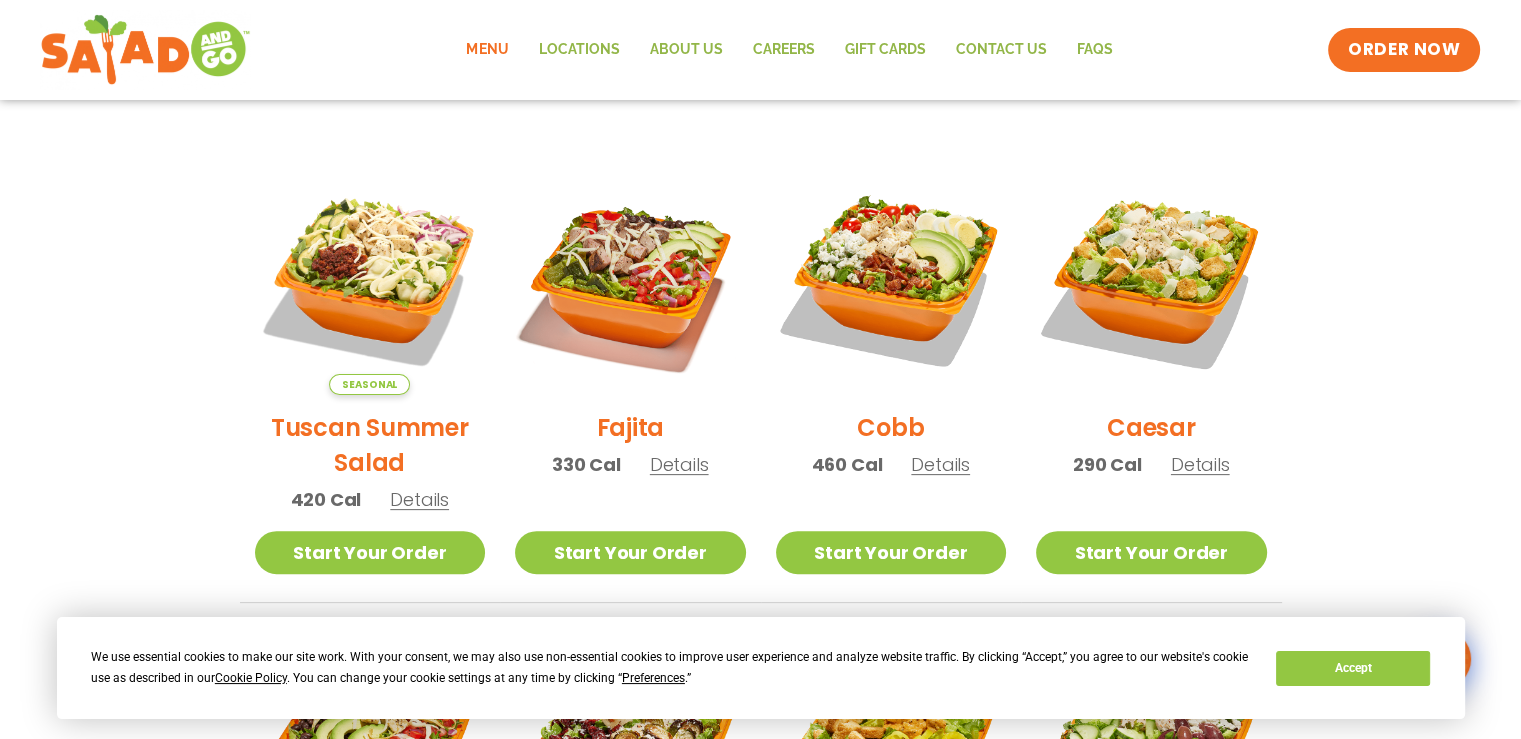 click on "Details" at bounding box center (940, 464) 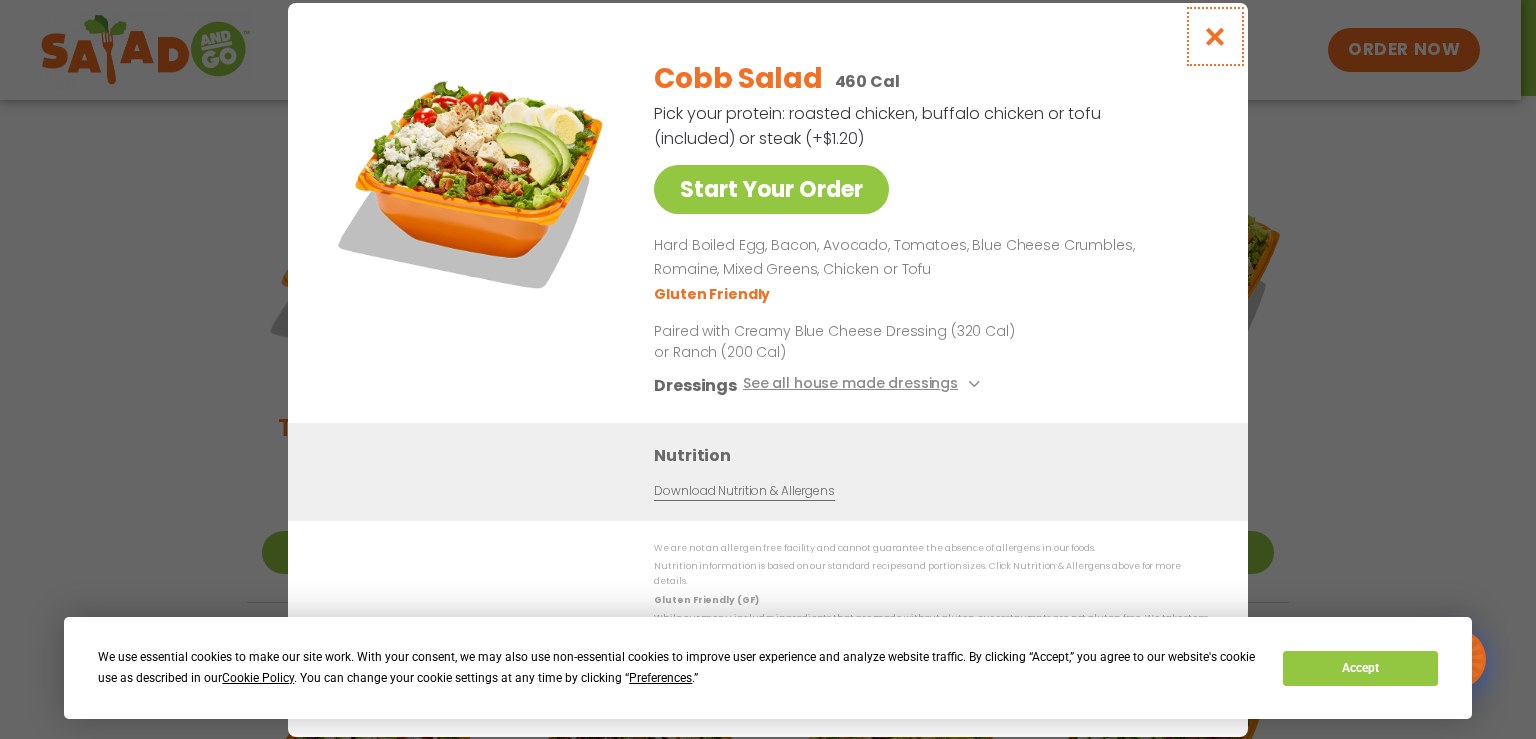 drag, startPoint x: 1213, startPoint y: 41, endPoint x: 1146, endPoint y: 240, distance: 209.9762 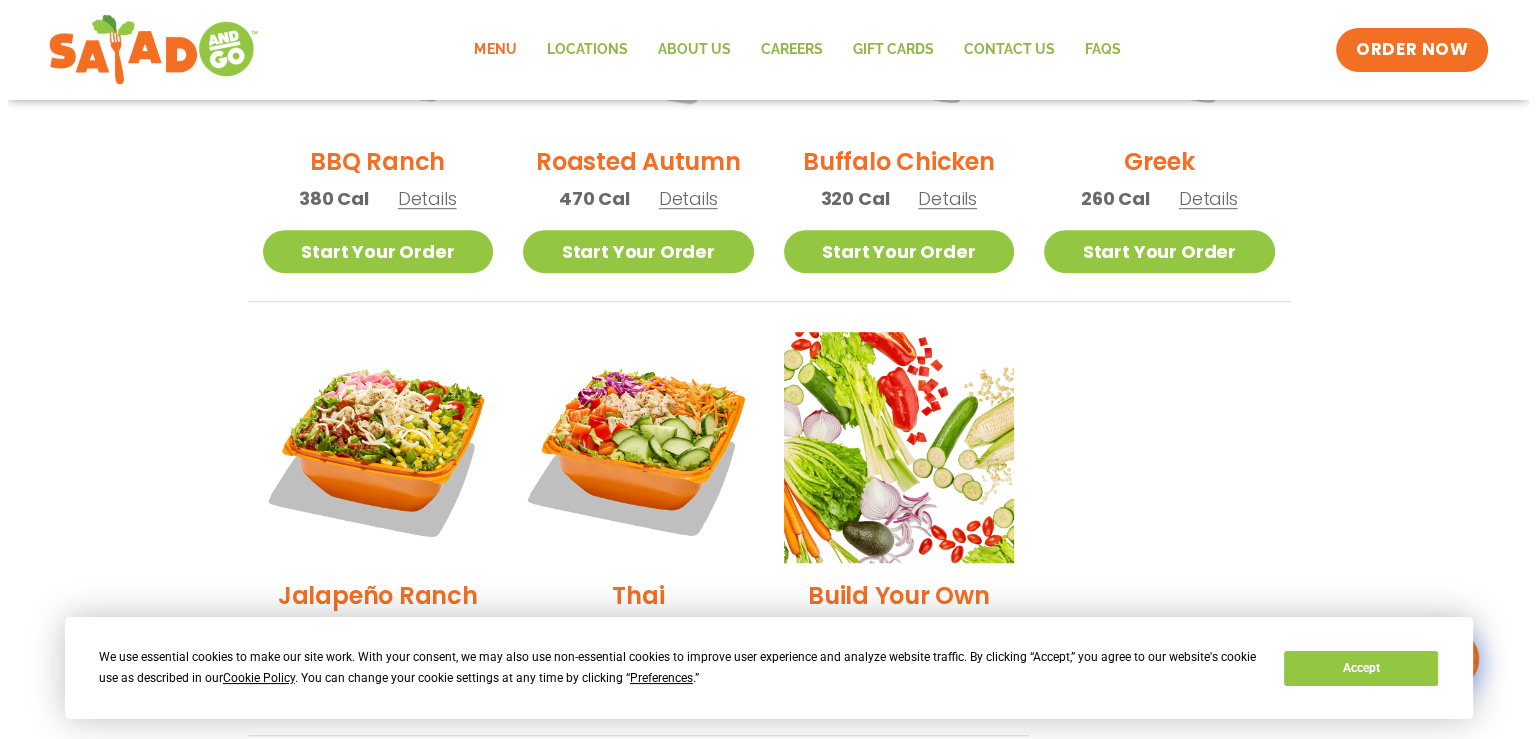 scroll, scrollTop: 1200, scrollLeft: 0, axis: vertical 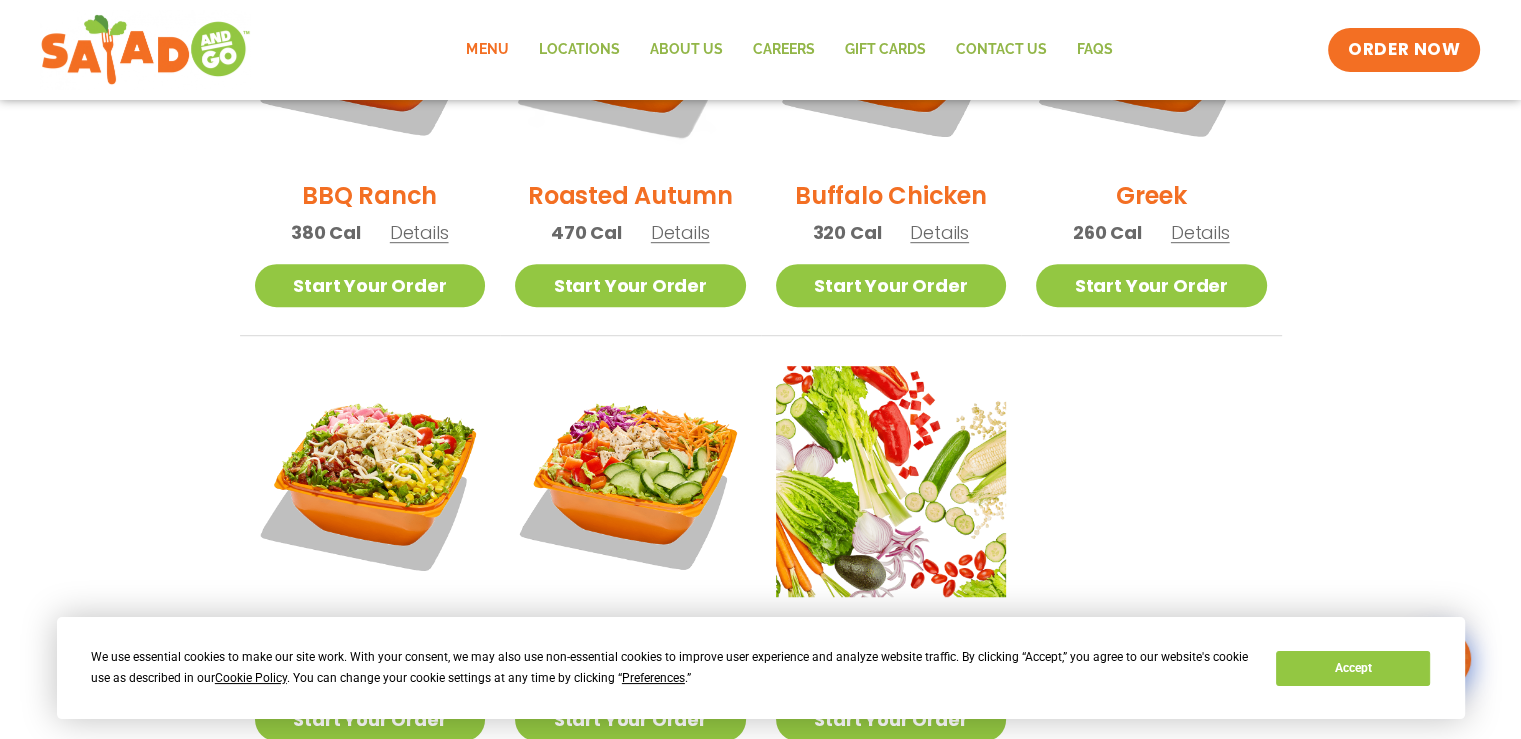 click on "Details" at bounding box center [1200, 232] 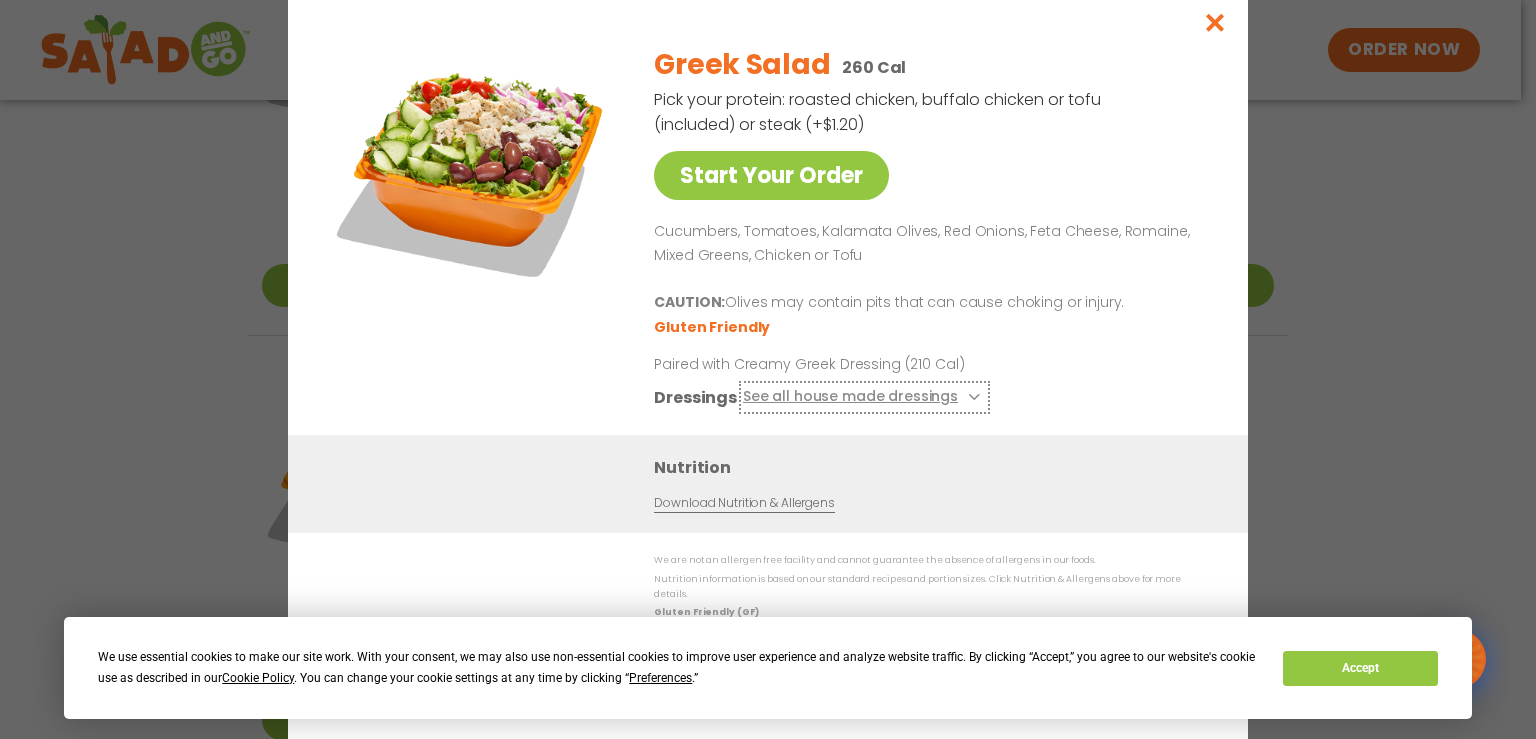 click on "See all house made dressings" at bounding box center [864, 398] 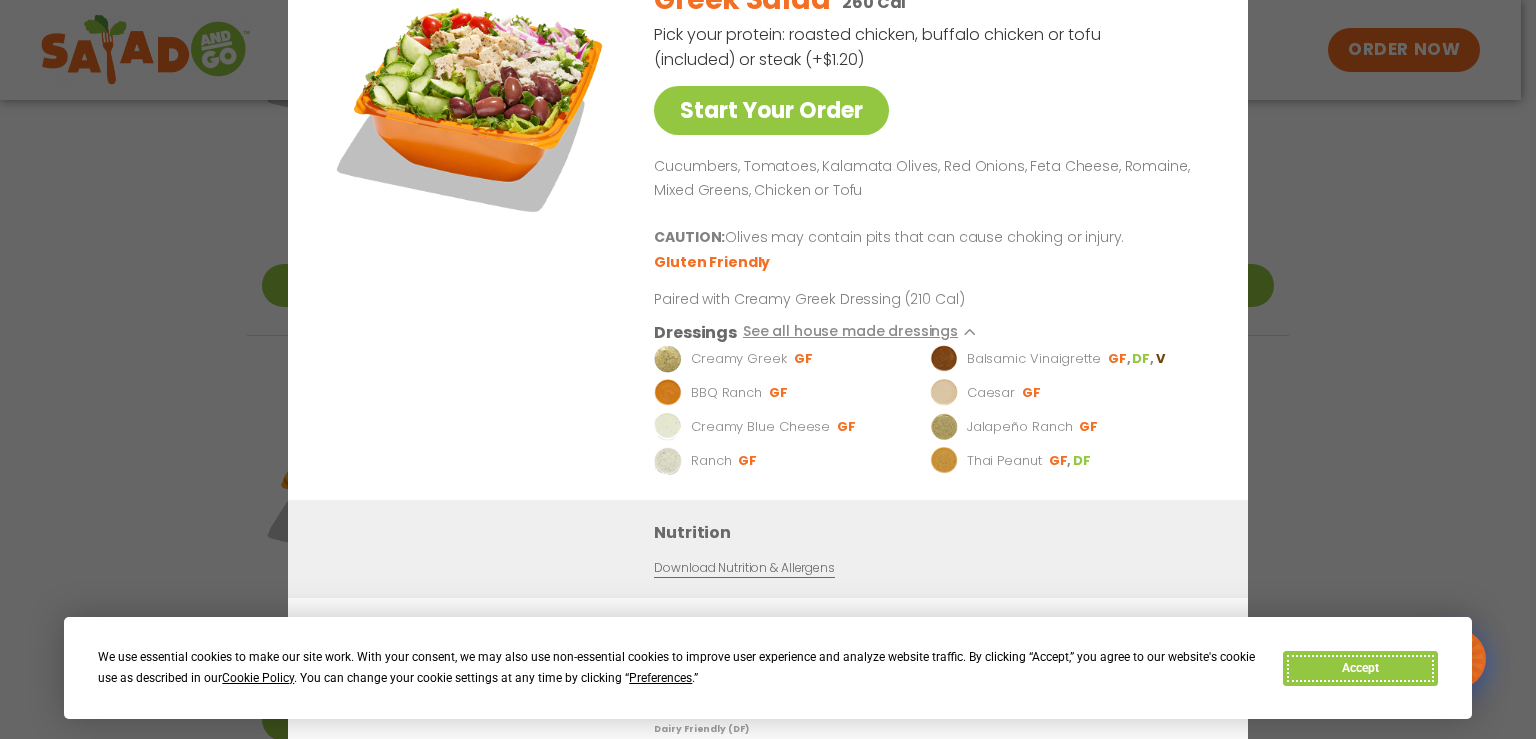 drag, startPoint x: 1396, startPoint y: 665, endPoint x: 1208, endPoint y: 497, distance: 252.12695 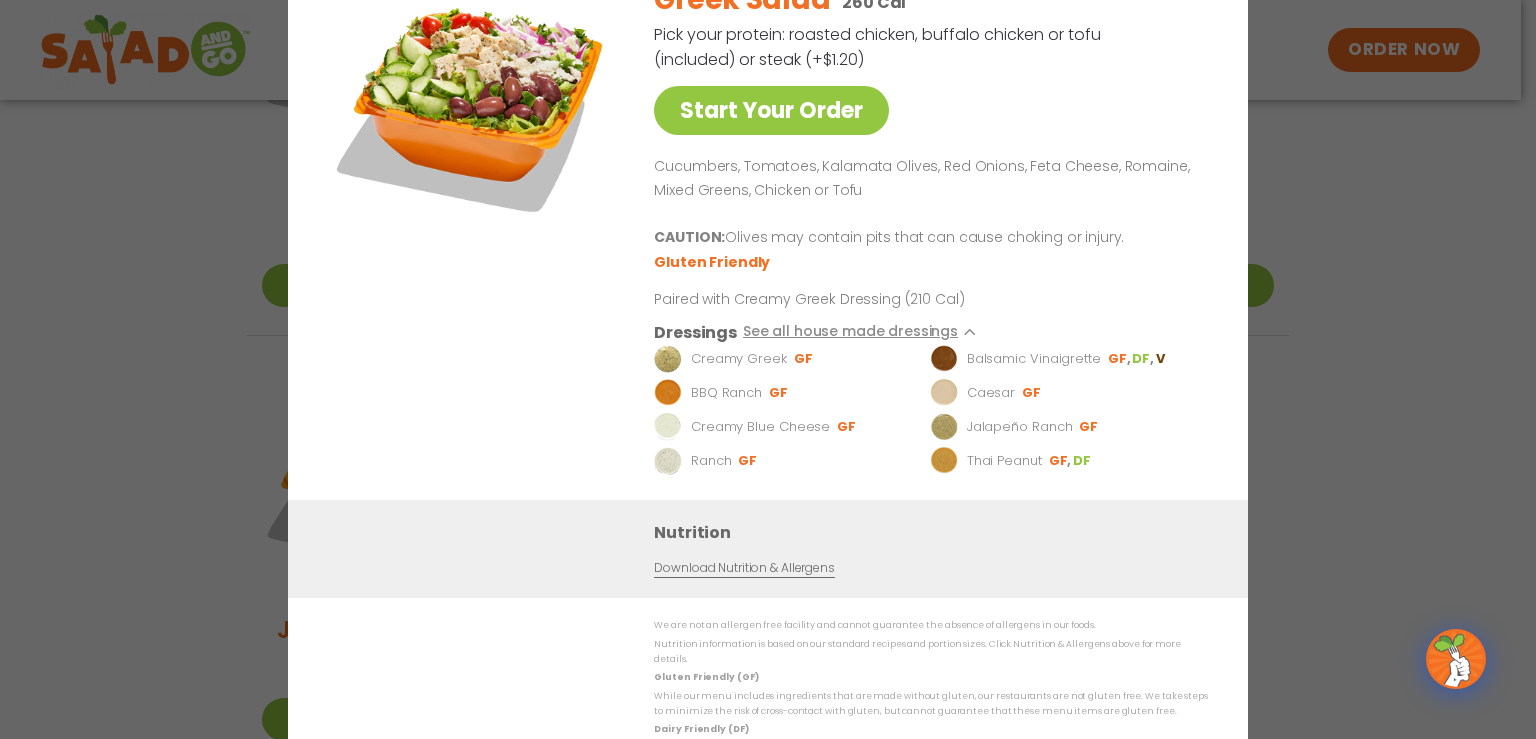 click on "Start Your Order Greek Salad  260 Cal  Pick your protein: roasted chicken, buffalo chicken or tofu (included) or steak (+$1.20)   Start Your Order Cucumbers, Tomatoes, Kalamata Olives, Red Onions, Feta Cheese, Romaine, Mixed Greens, Chicken or Tofu   CAUTION:  Olives may contain pits that can cause choking or injury. Gluten Friendly Paired with Creamy Greek Dressing (210 Cal) Dressings   See all house made dressings    Creamy Greek GF   Balsamic Vinaigrette GF DF V   BBQ Ranch GF   Caesar GF   Creamy Blue Cheese GF   Jalapeño Ranch GF   Ranch GF   Thai Peanut GF DF" at bounding box center (768, 232) 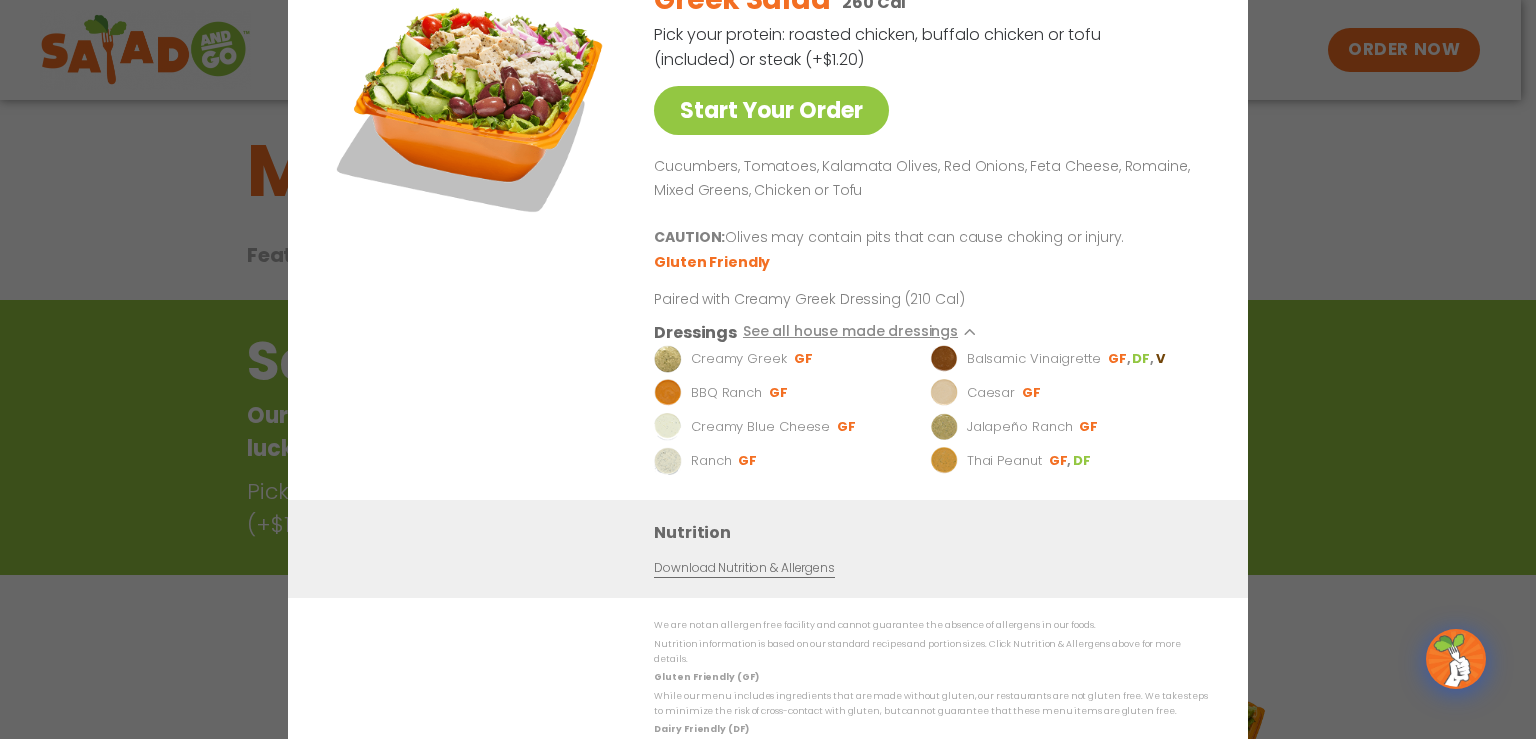 scroll, scrollTop: 0, scrollLeft: 0, axis: both 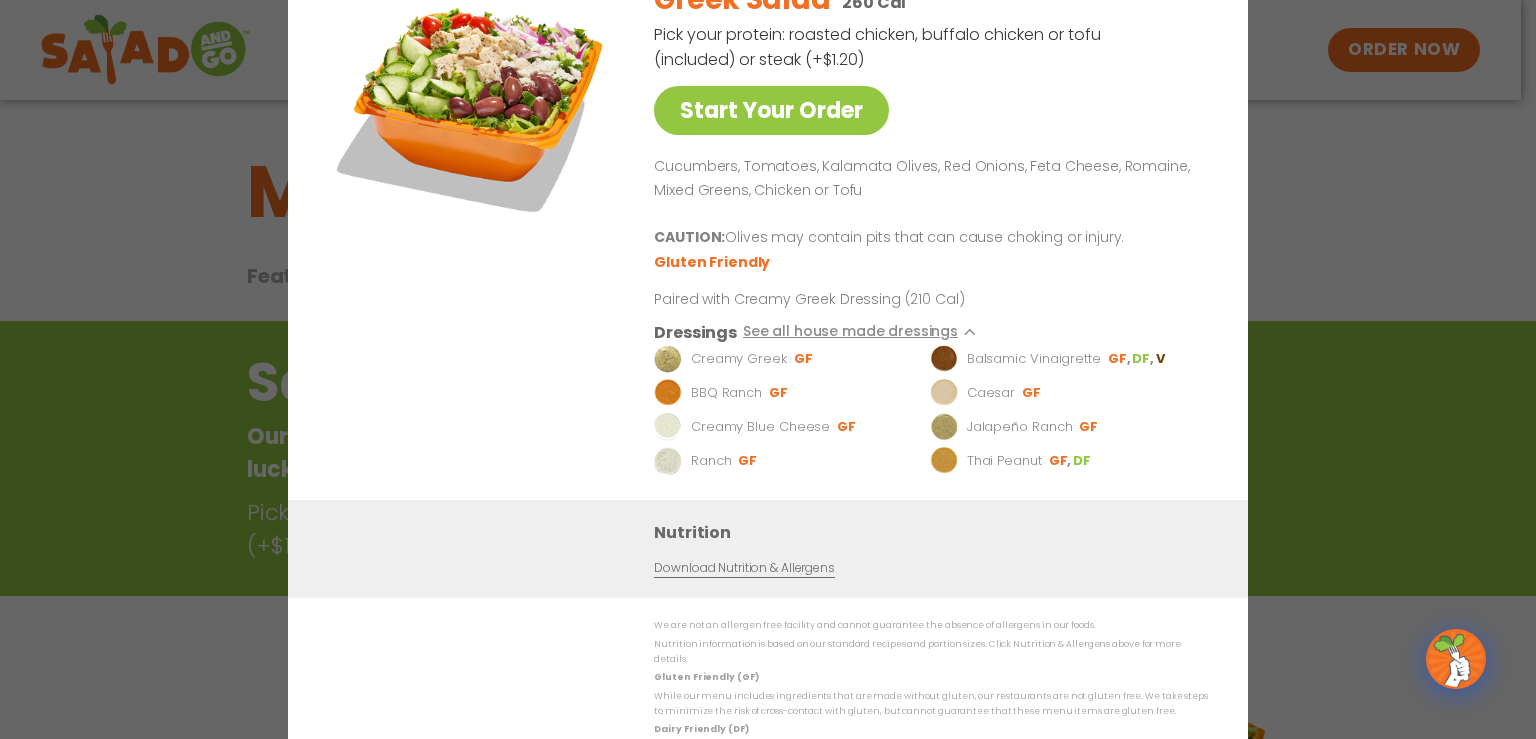 click on "Start Your Order Greek Salad  260 Cal  Pick your protein: roasted chicken, buffalo chicken or tofu (included) or steak (+$1.20)   Start Your Order Cucumbers, Tomatoes, Kalamata Olives, Red Onions, Feta Cheese, Romaine, Mixed Greens, Chicken or Tofu   CAUTION:  Olives may contain pits that can cause choking or injury. Gluten Friendly Paired with Creamy Greek Dressing (210 Cal) Dressings   See all house made dressings    Creamy Greek GF   Balsamic Vinaigrette GF DF V   BBQ Ranch GF   Caesar GF   Creamy Blue Cheese GF   Jalapeño Ranch GF   Ranch GF   Thai Peanut GF DF Nutrition   Download Nutrition & Allergens We are not an allergen free facility and cannot guarantee the absence of allergens in our foods. Nutrition information is based on our standard recipes and portion sizes. Click Nutrition & Allergens above for more details. Gluten Friendly (GF) Dairy Friendly (DF)" at bounding box center [768, 369] 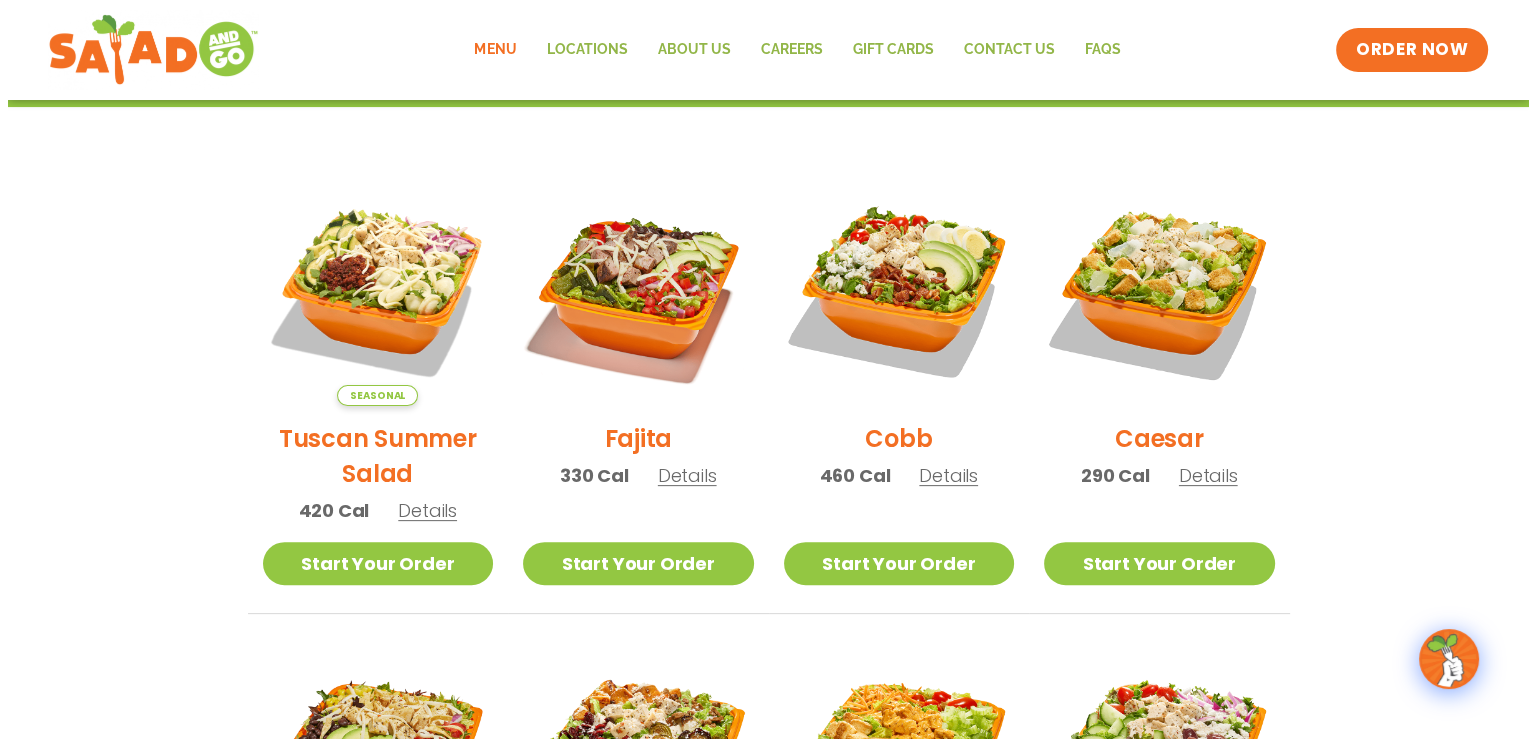 scroll, scrollTop: 420, scrollLeft: 0, axis: vertical 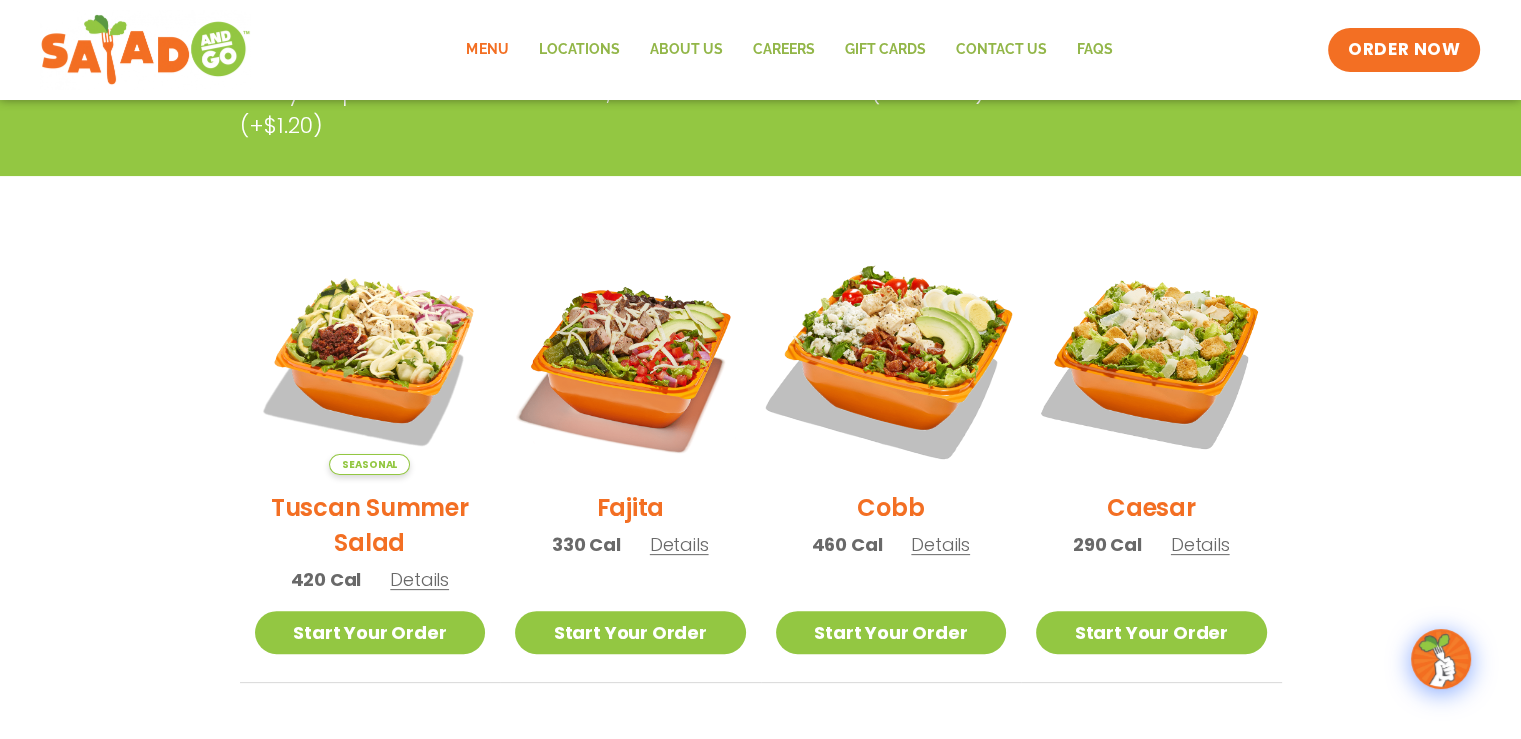 click at bounding box center (890, 359) 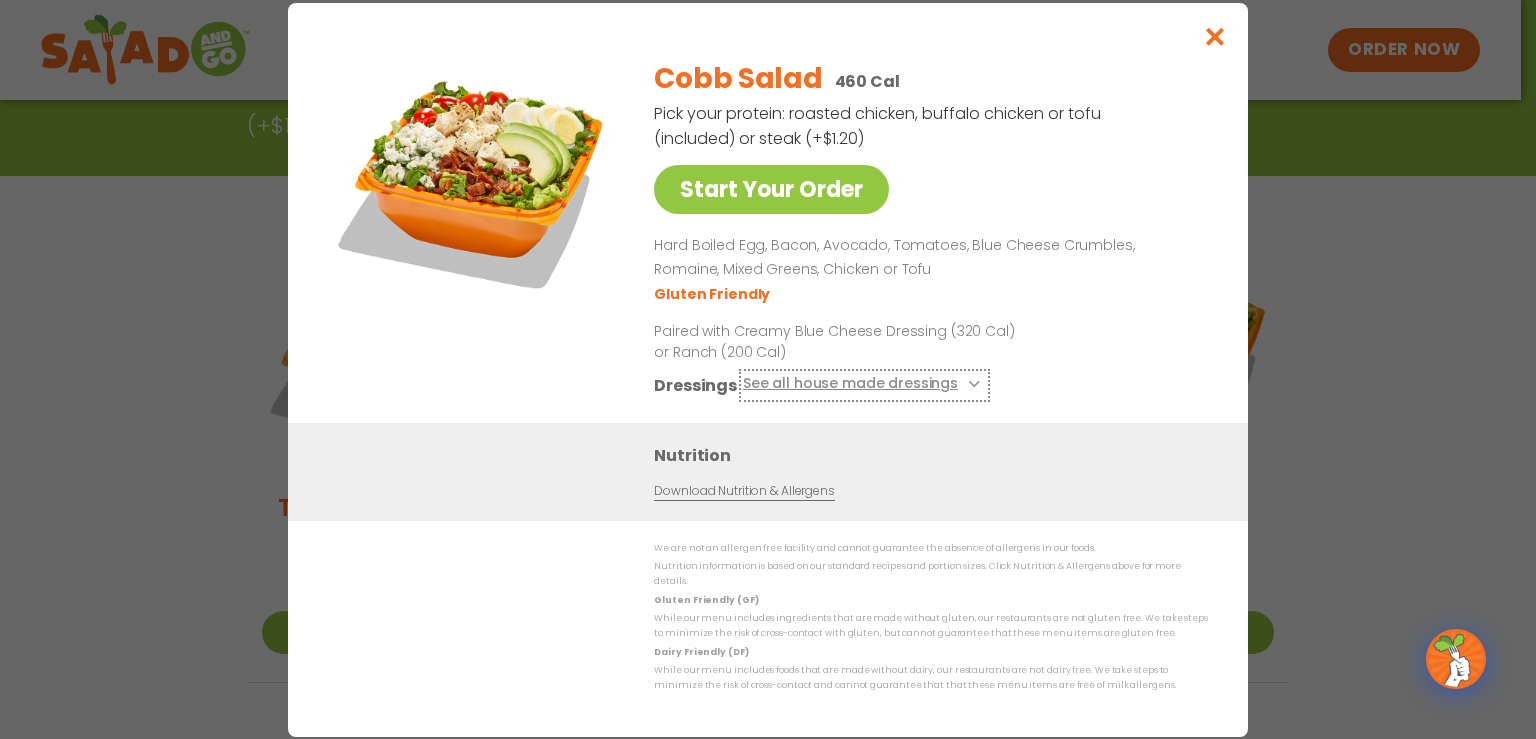 click on "See all house made dressings" at bounding box center (864, 384) 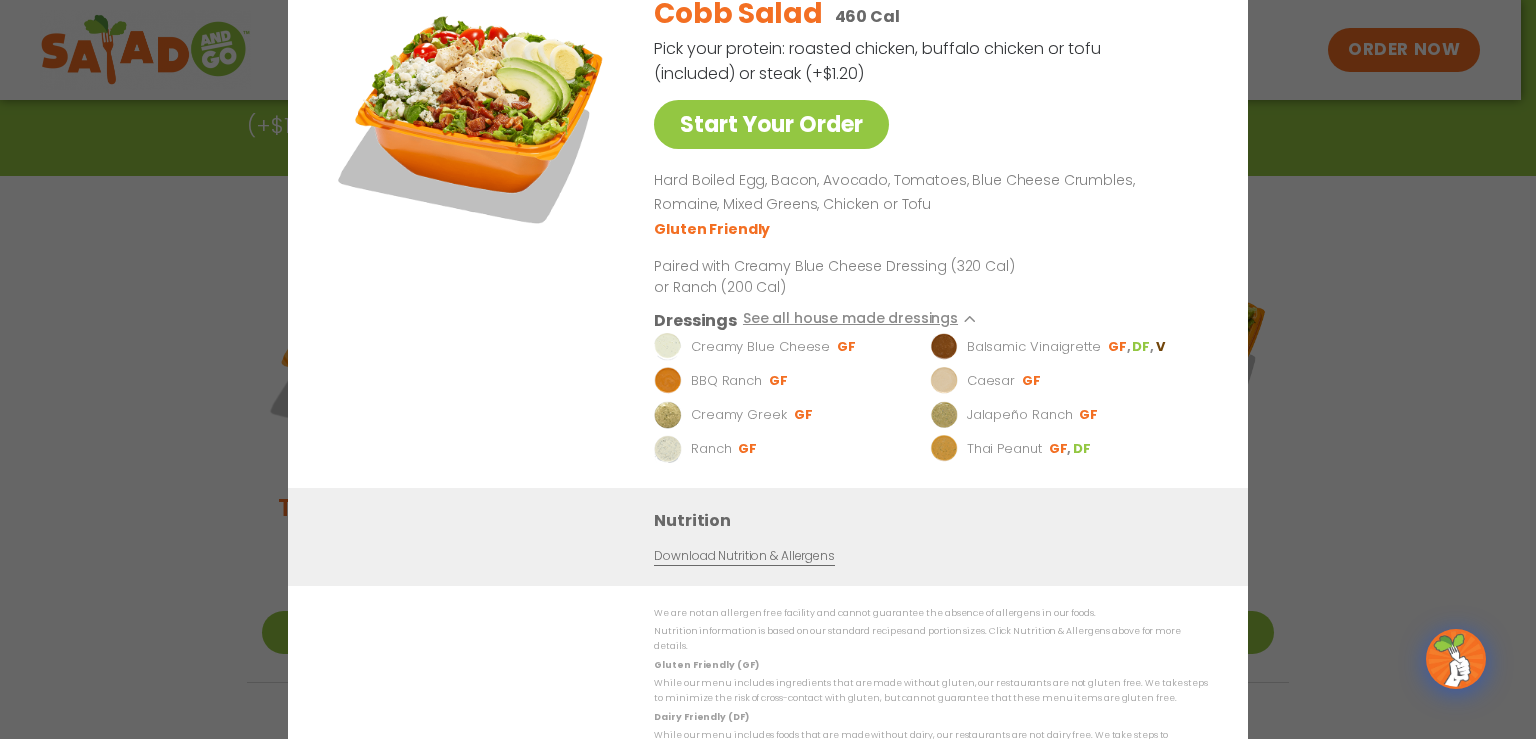 click on "Start Your Order" at bounding box center (473, 233) 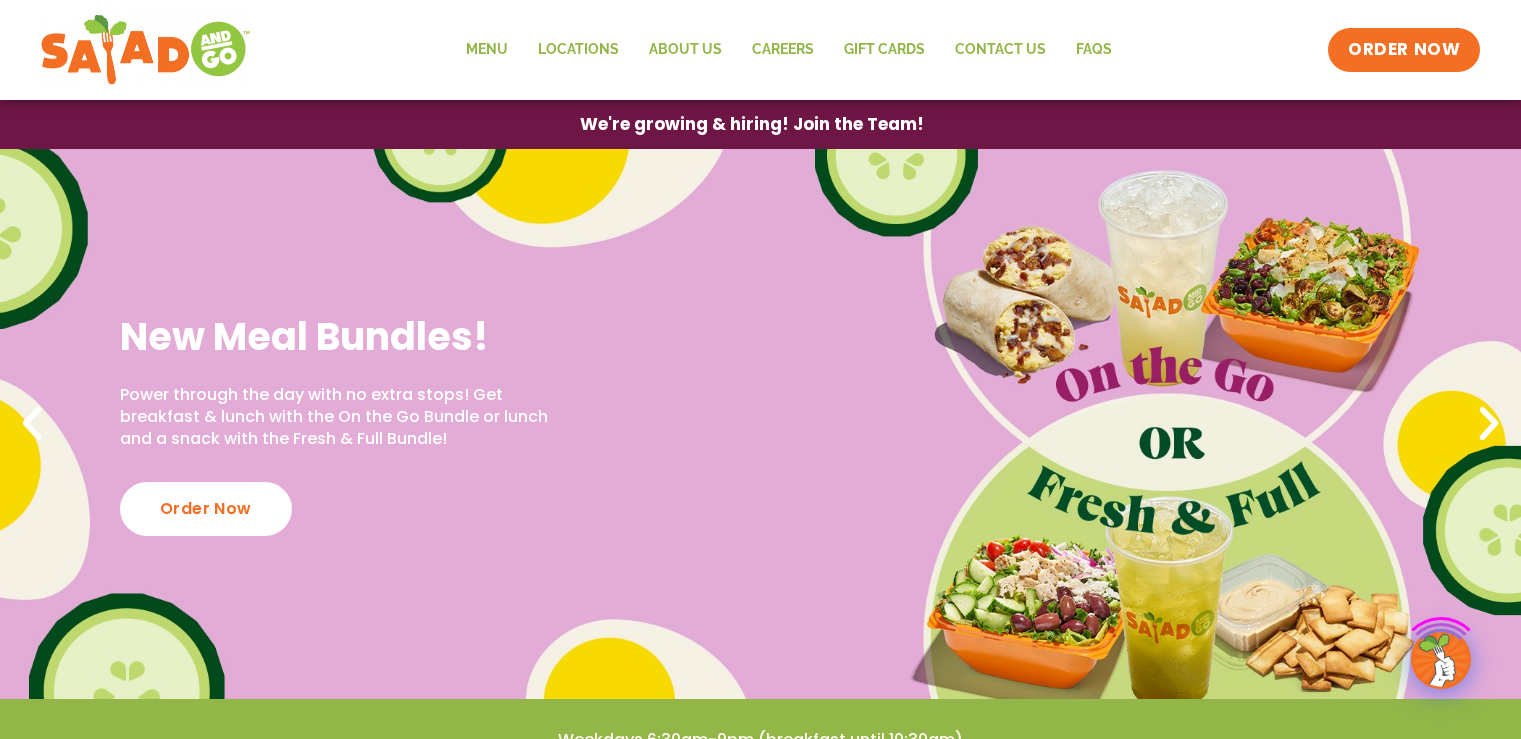 scroll, scrollTop: 0, scrollLeft: 0, axis: both 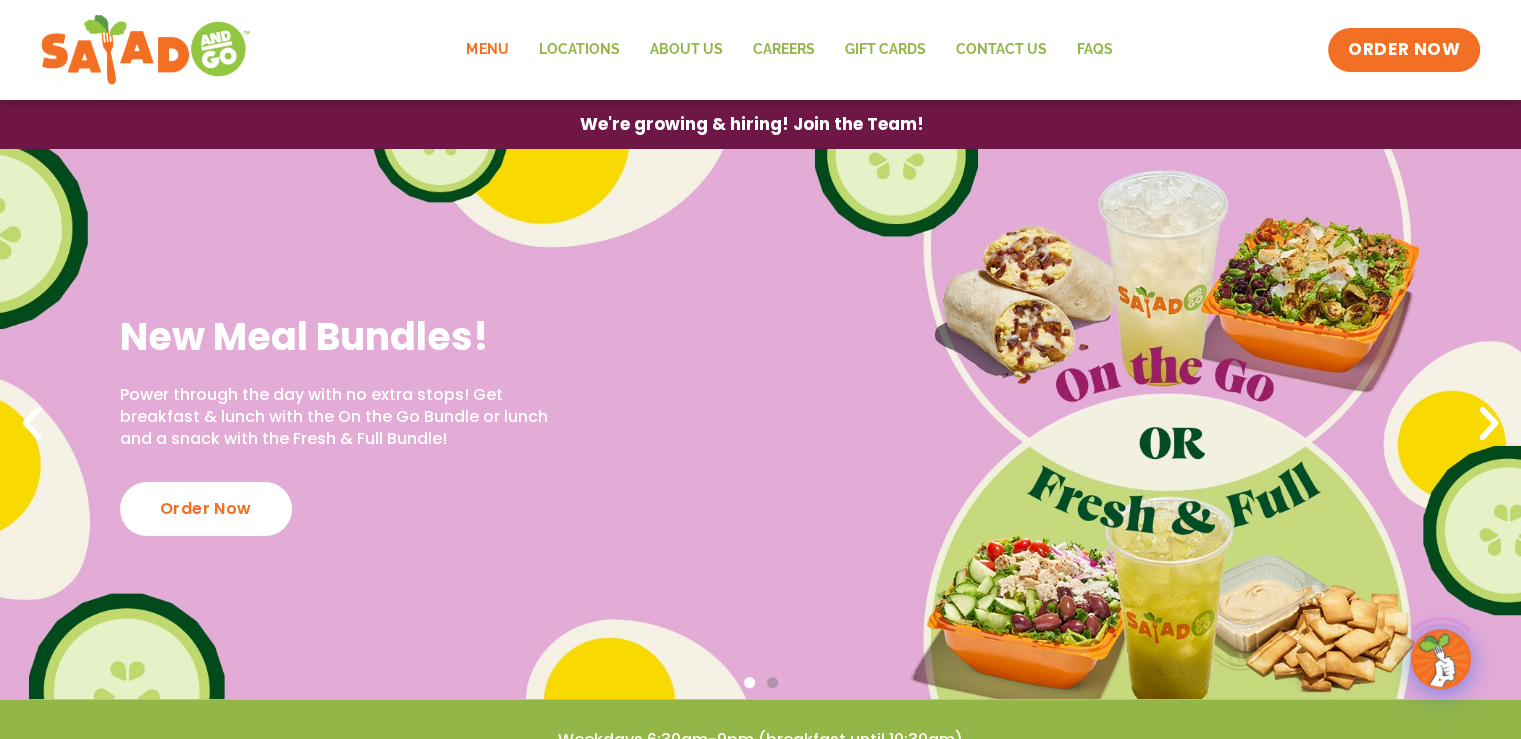 click on "Menu" 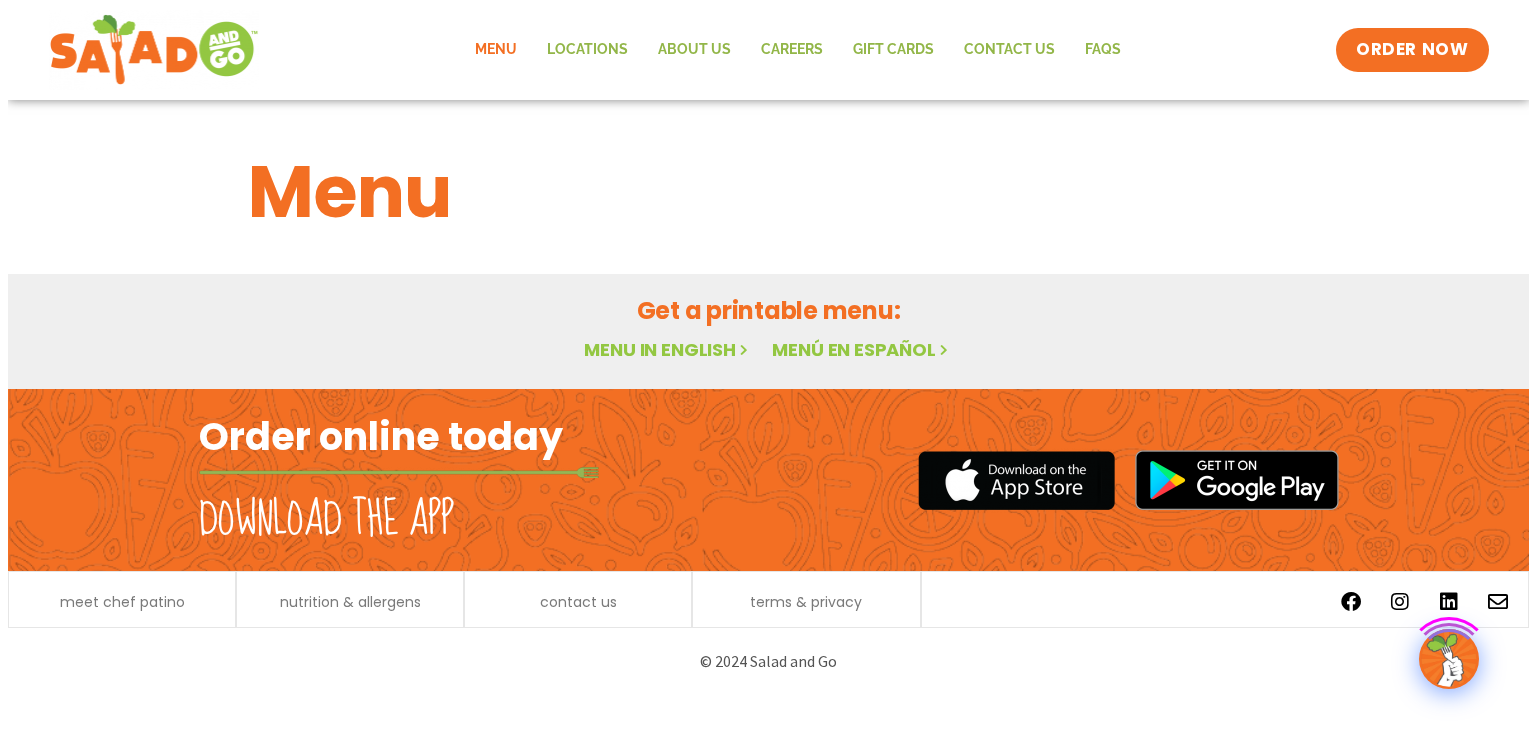 scroll, scrollTop: 0, scrollLeft: 0, axis: both 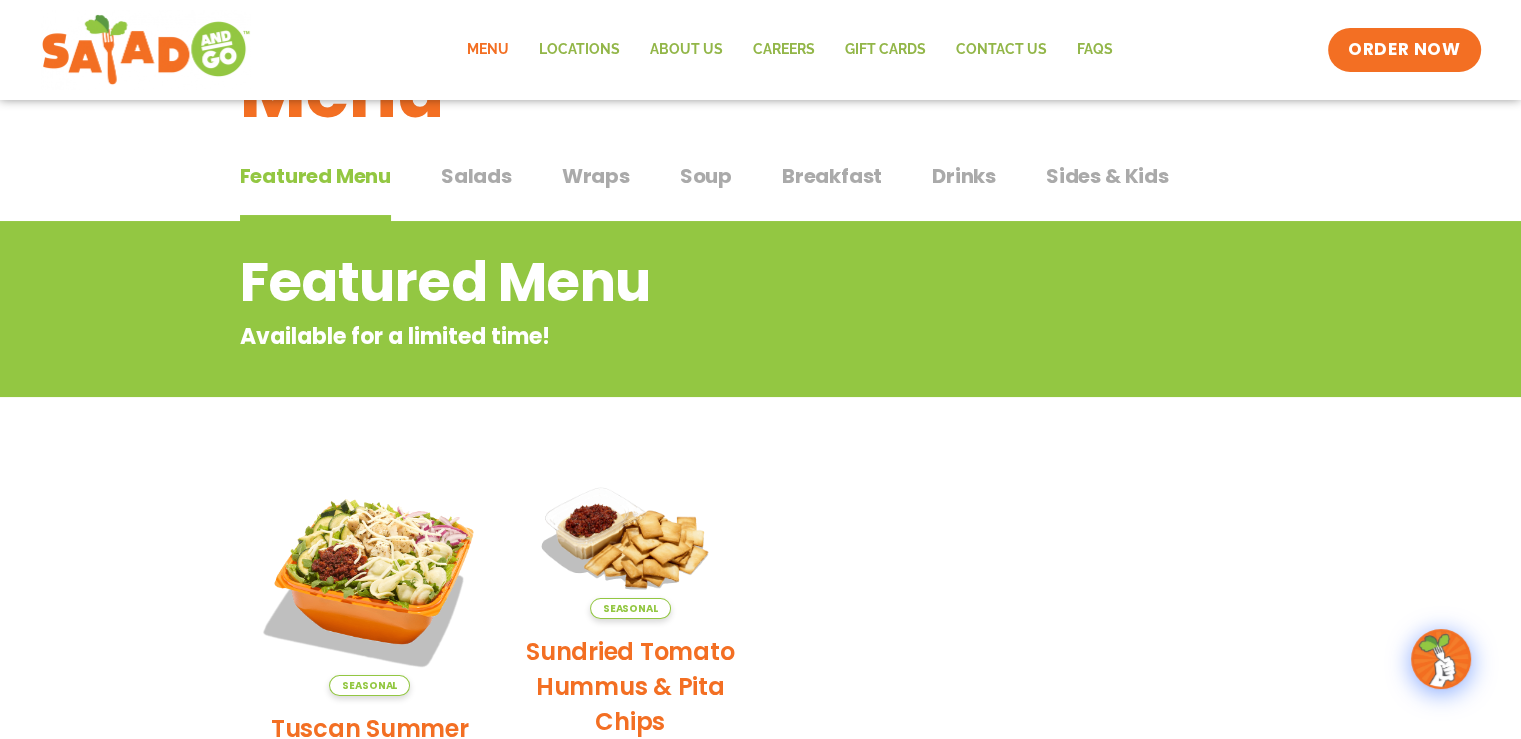 click on "Soup" at bounding box center [706, 176] 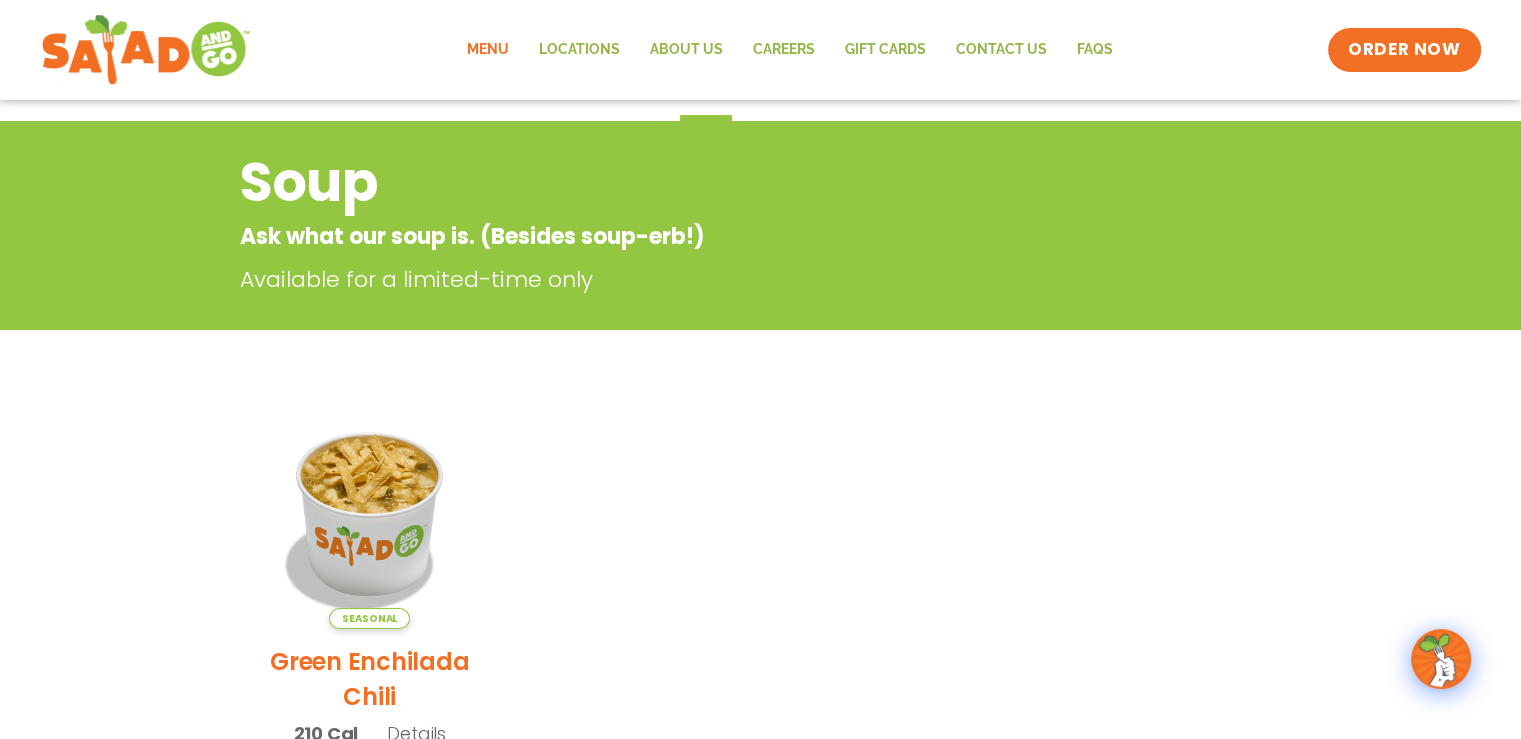 scroll, scrollTop: 0, scrollLeft: 0, axis: both 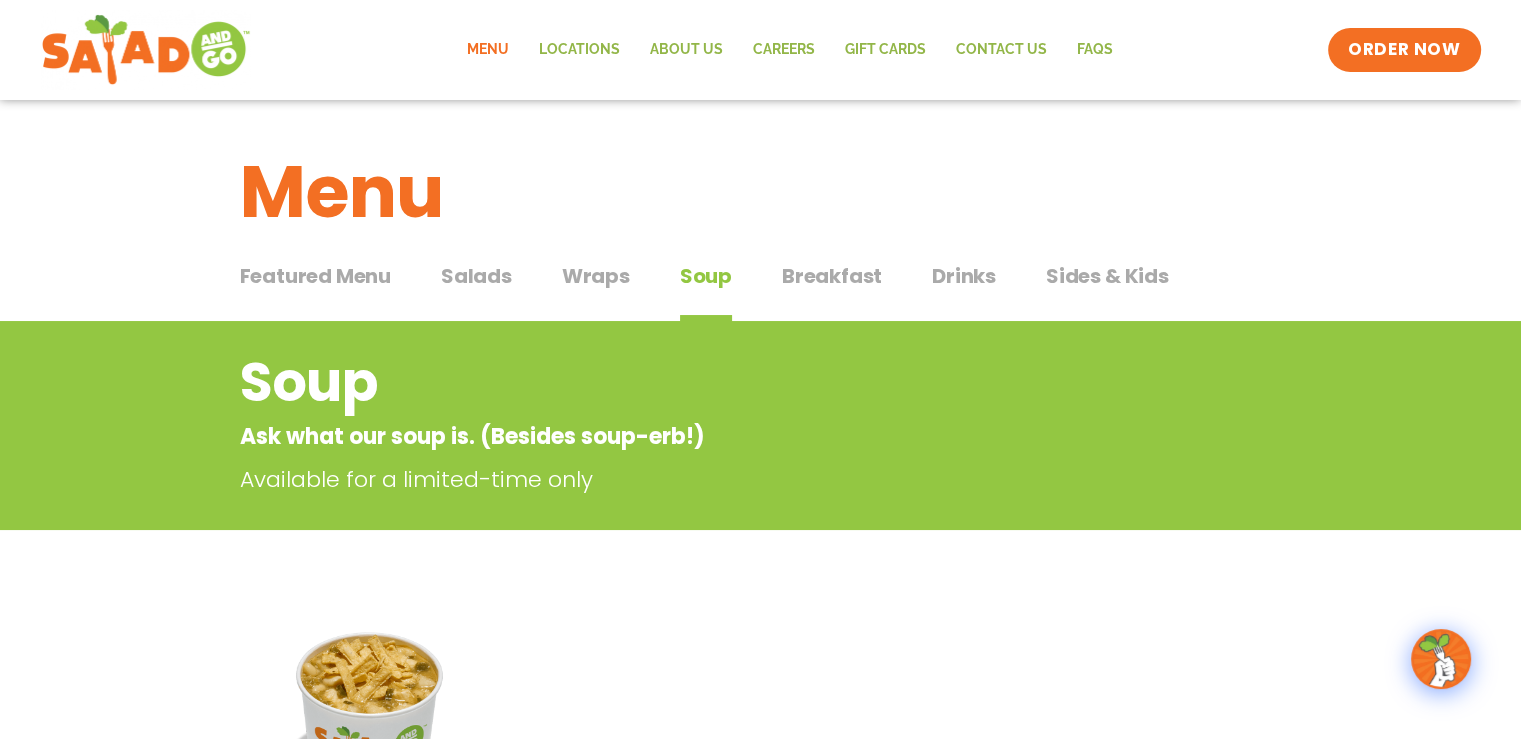 click on "Wraps" at bounding box center [596, 276] 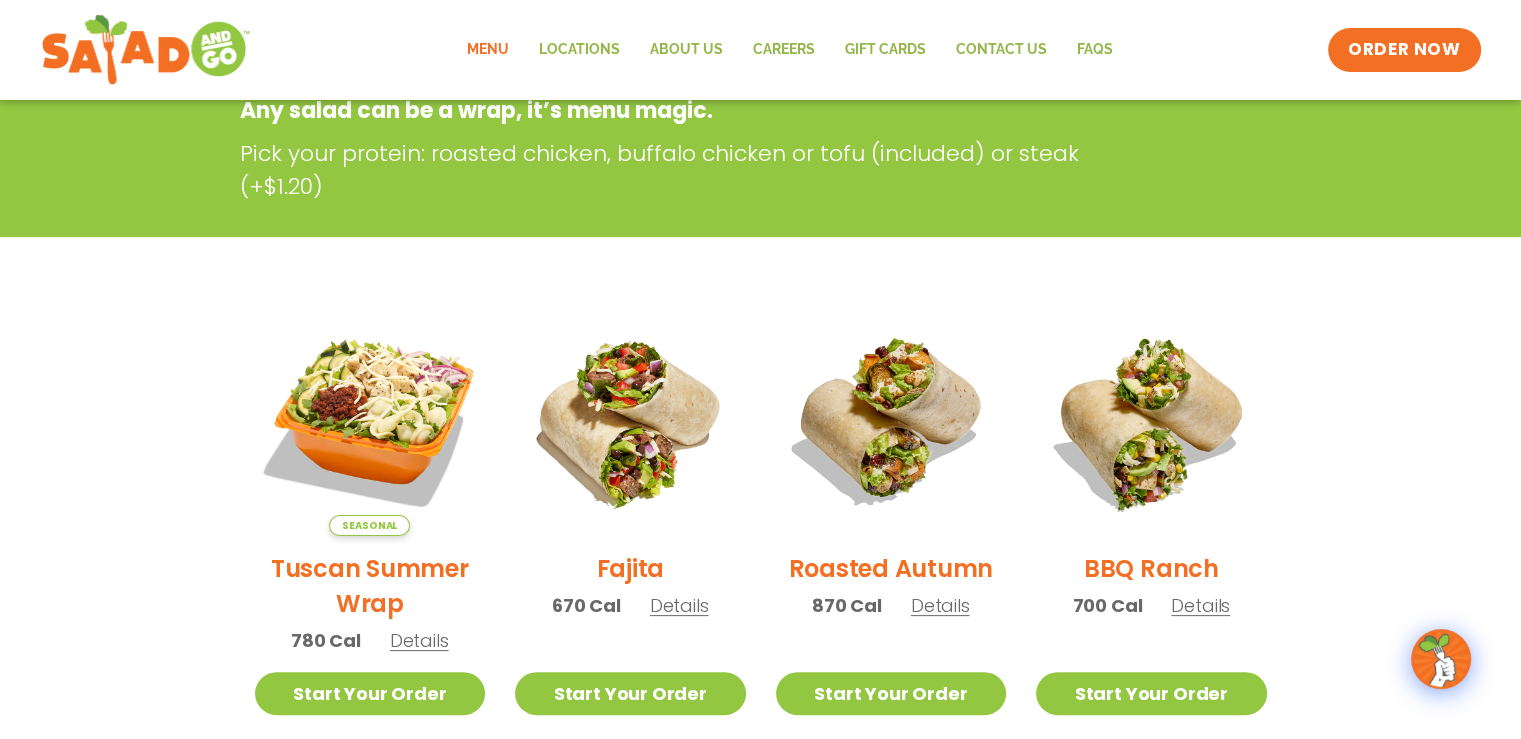 scroll, scrollTop: 100, scrollLeft: 0, axis: vertical 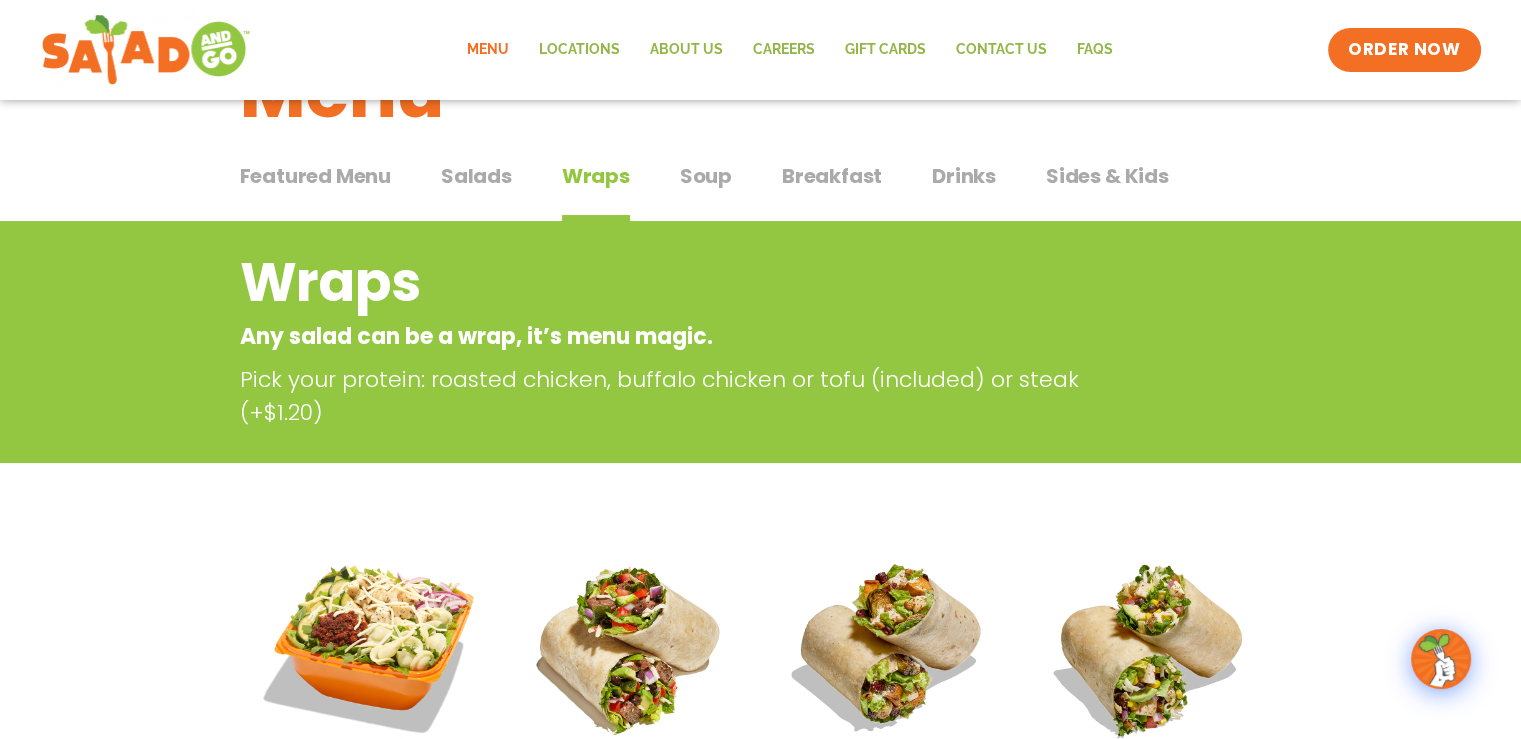 click on "Soup" at bounding box center (706, 176) 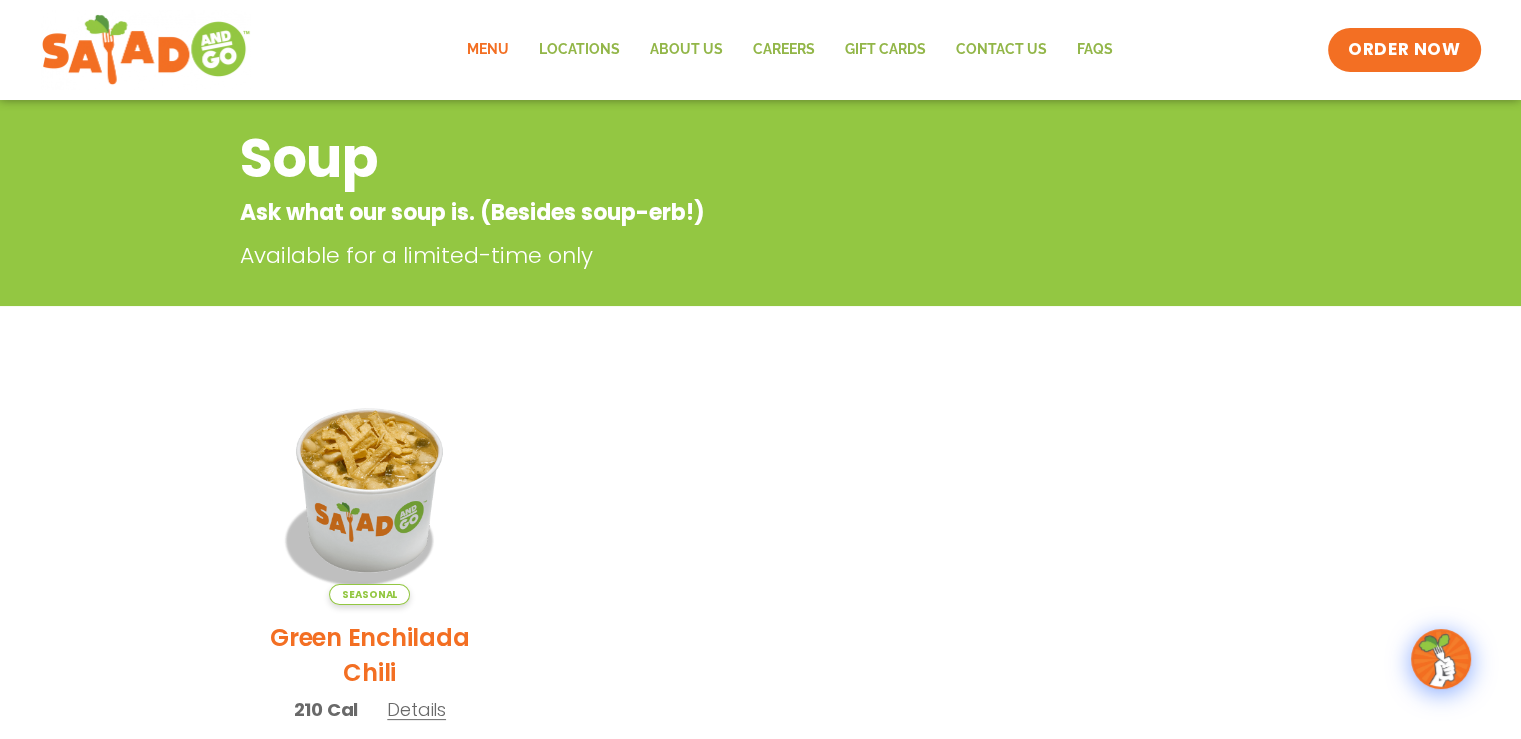 scroll, scrollTop: 0, scrollLeft: 0, axis: both 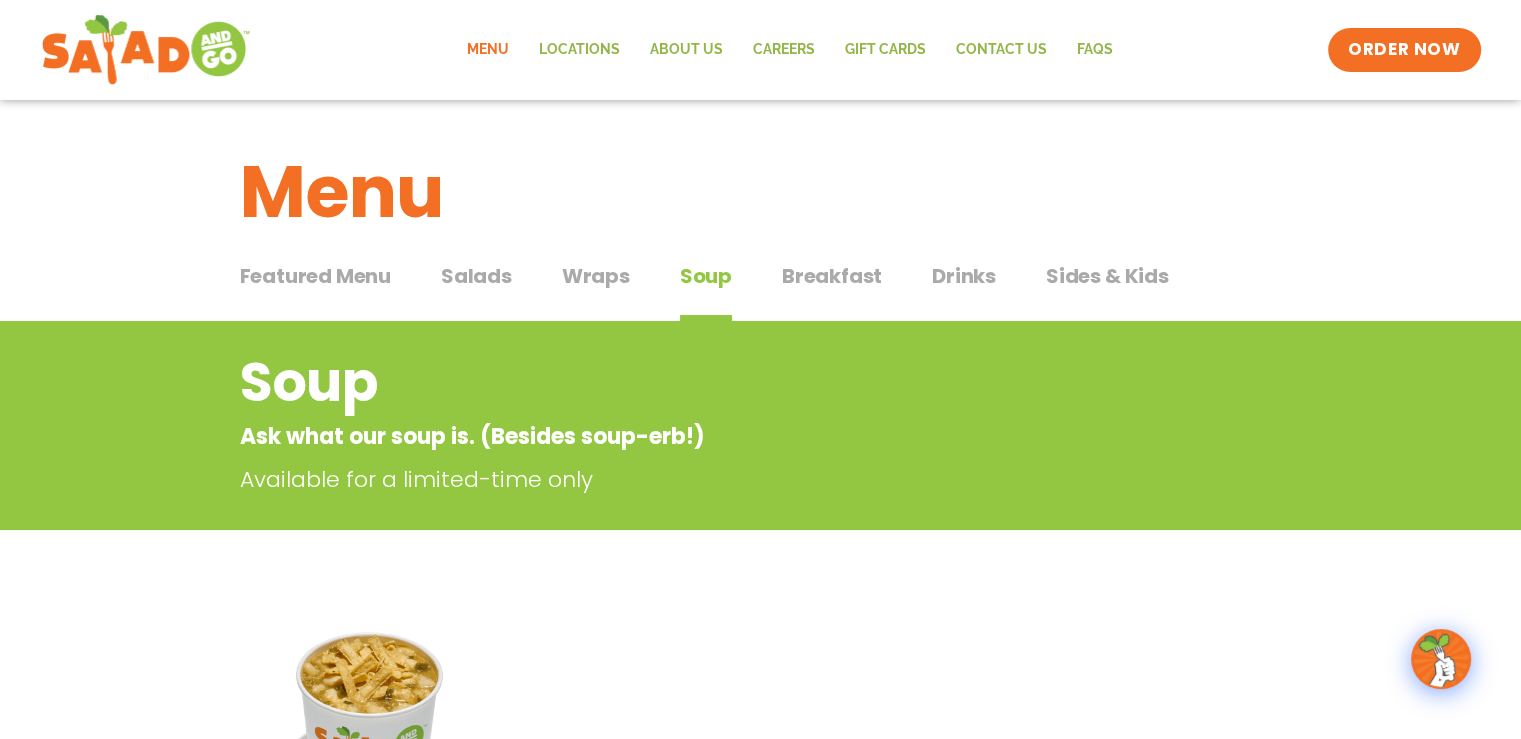 click on "Wraps" at bounding box center (596, 276) 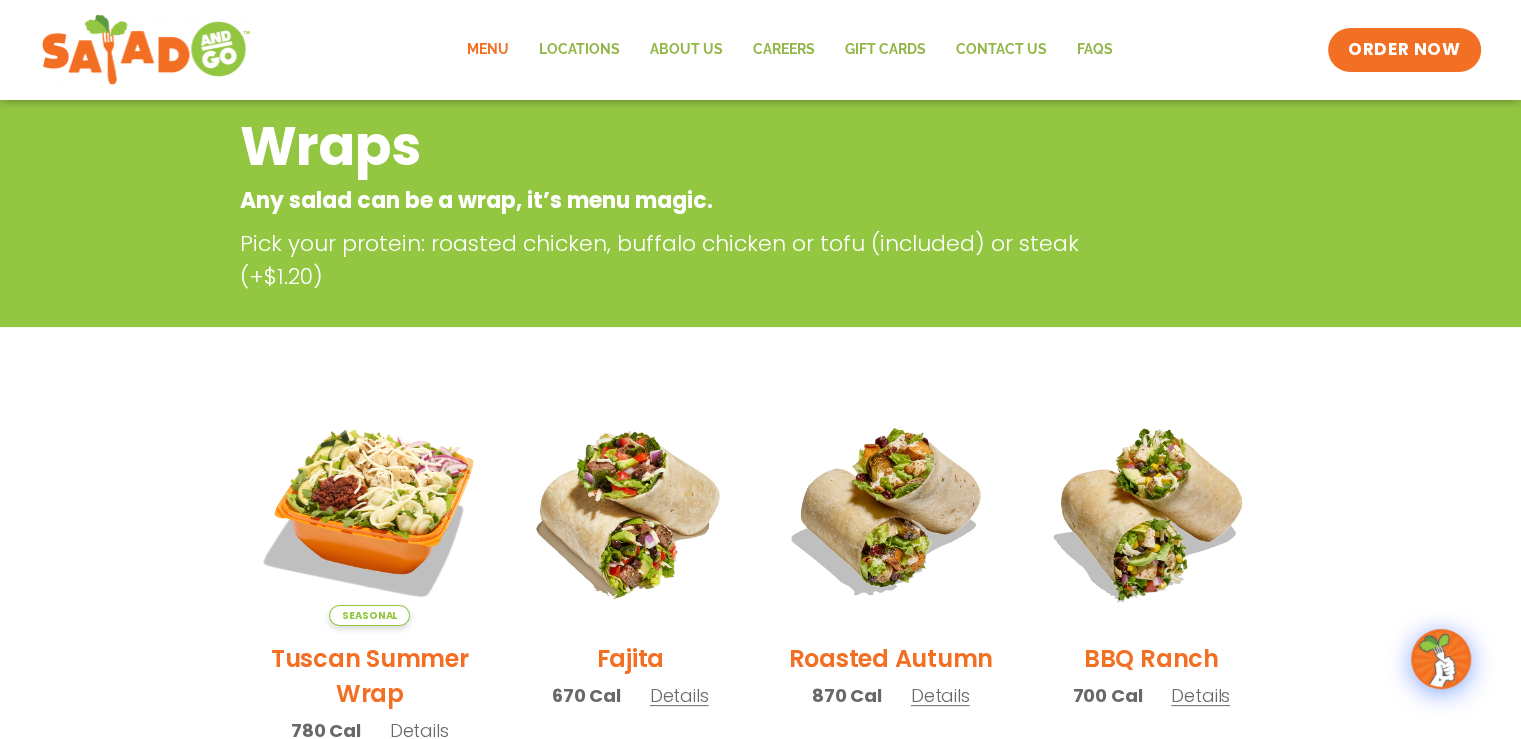 scroll, scrollTop: 0, scrollLeft: 0, axis: both 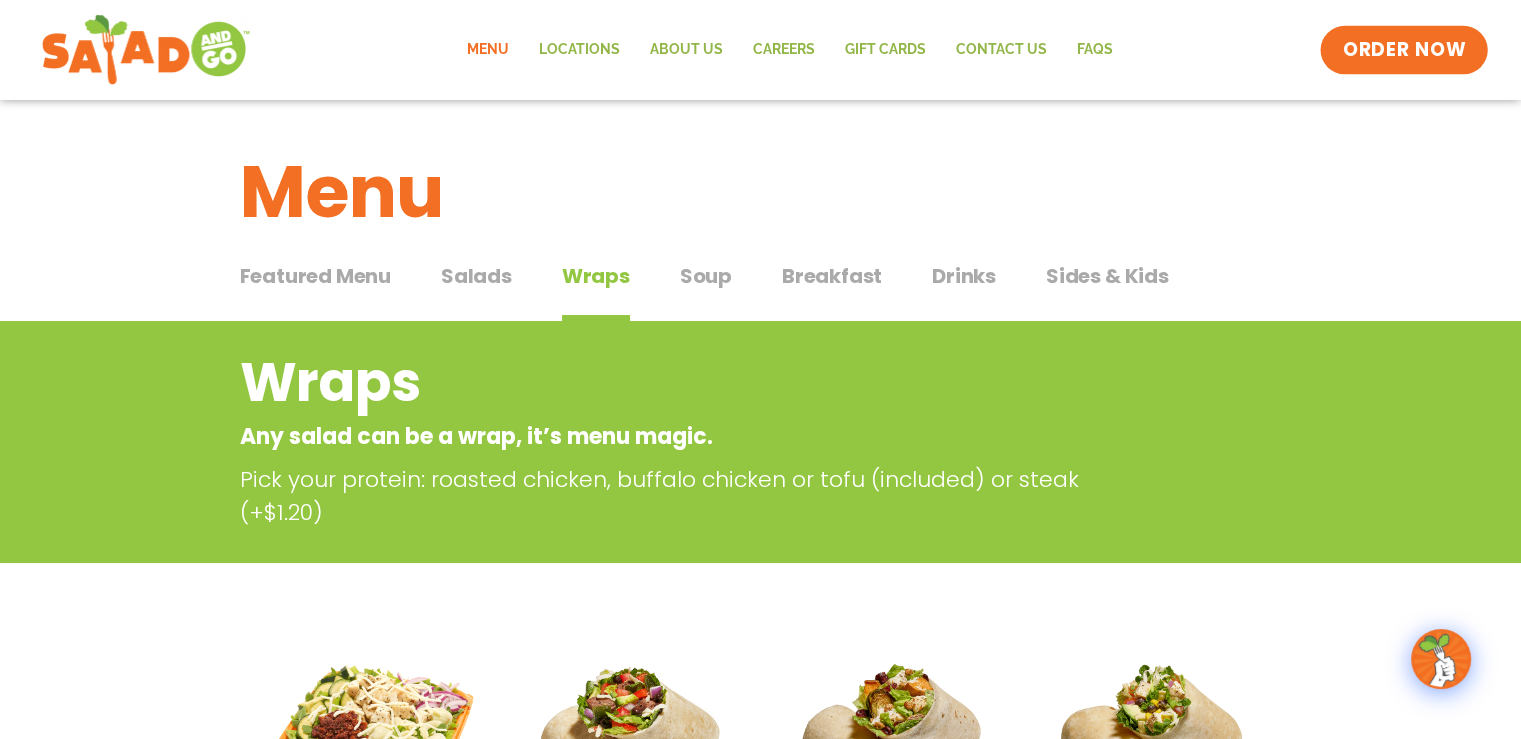 click on "ORDER NOW" at bounding box center [1404, 50] 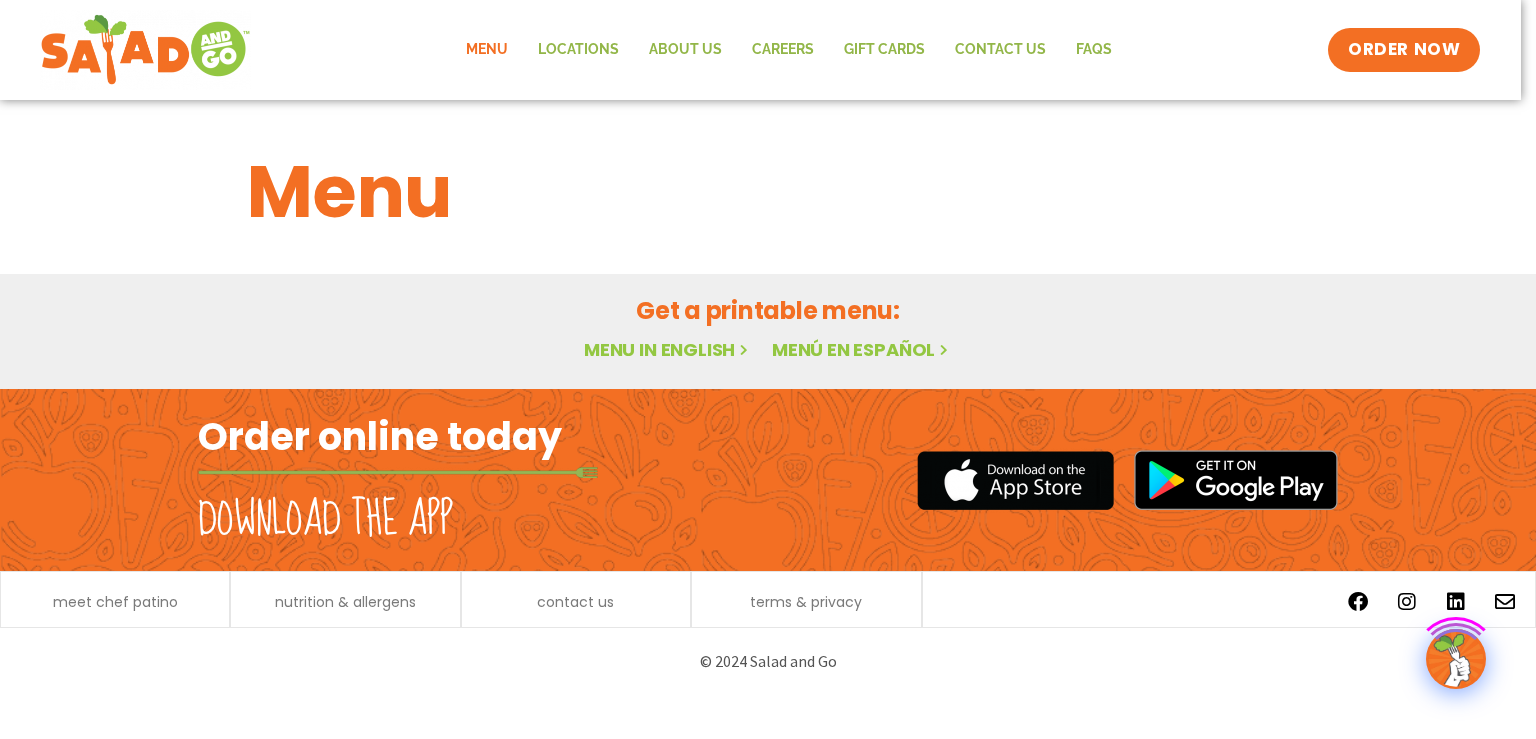 scroll, scrollTop: 0, scrollLeft: 0, axis: both 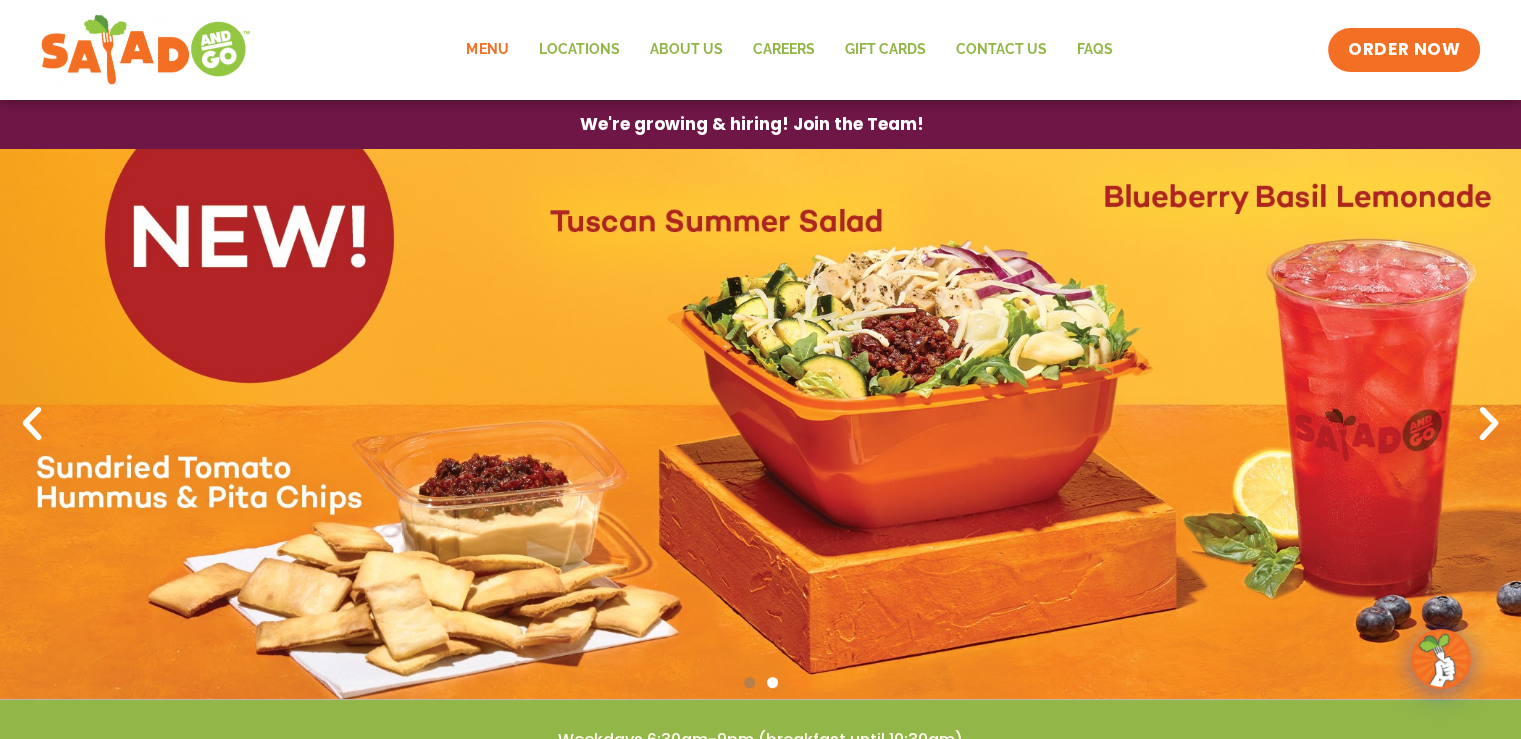 click on "Menu" 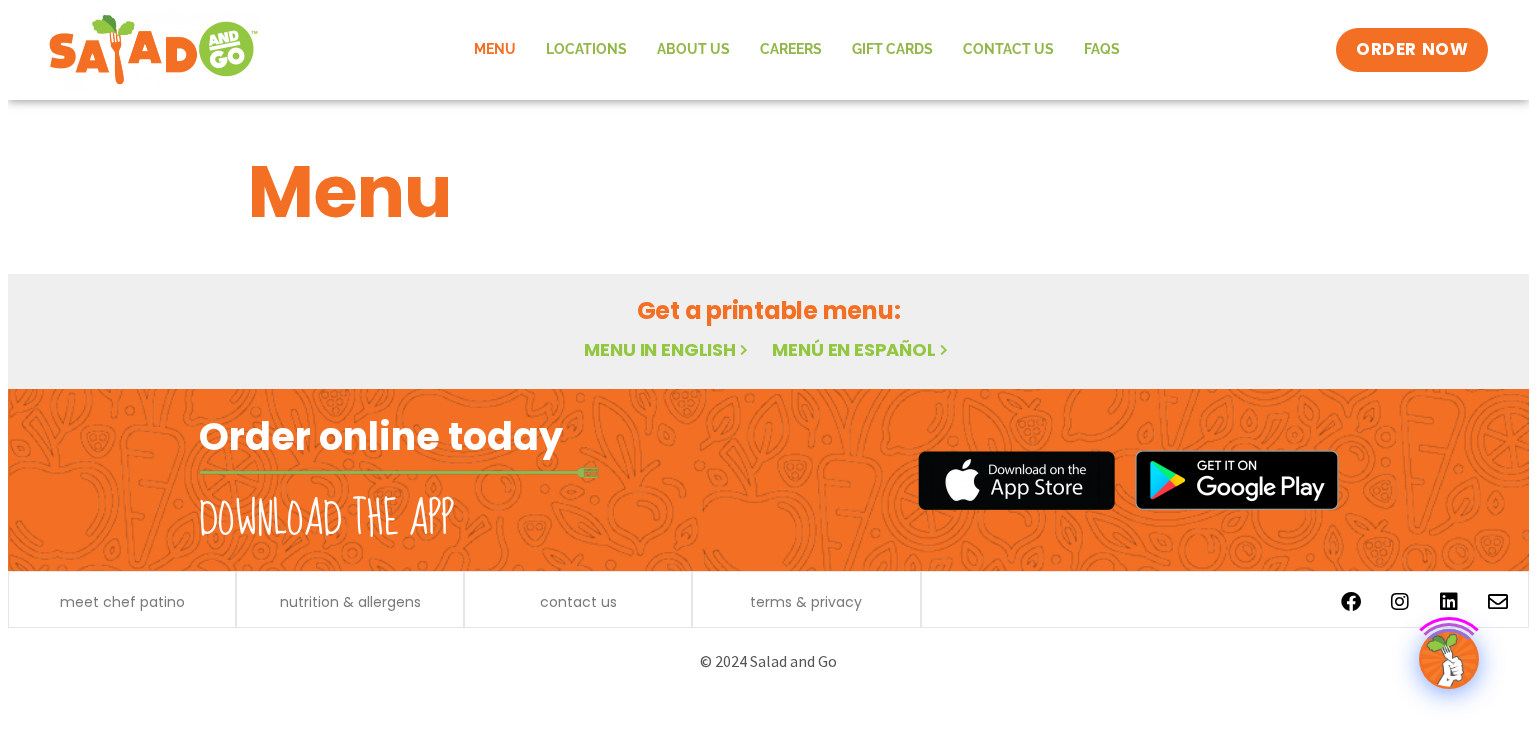 scroll, scrollTop: 0, scrollLeft: 0, axis: both 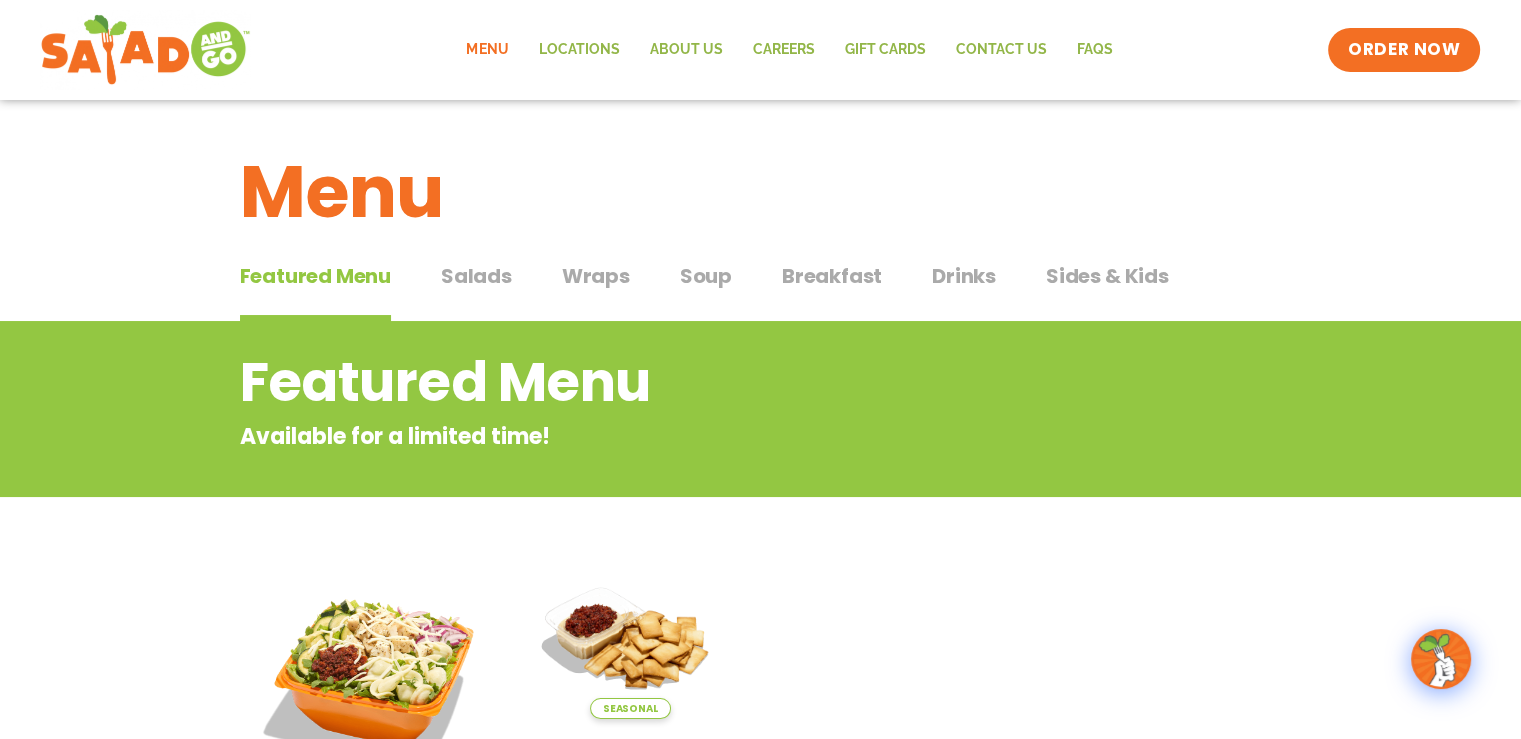 click on "Breakfast" at bounding box center [832, 276] 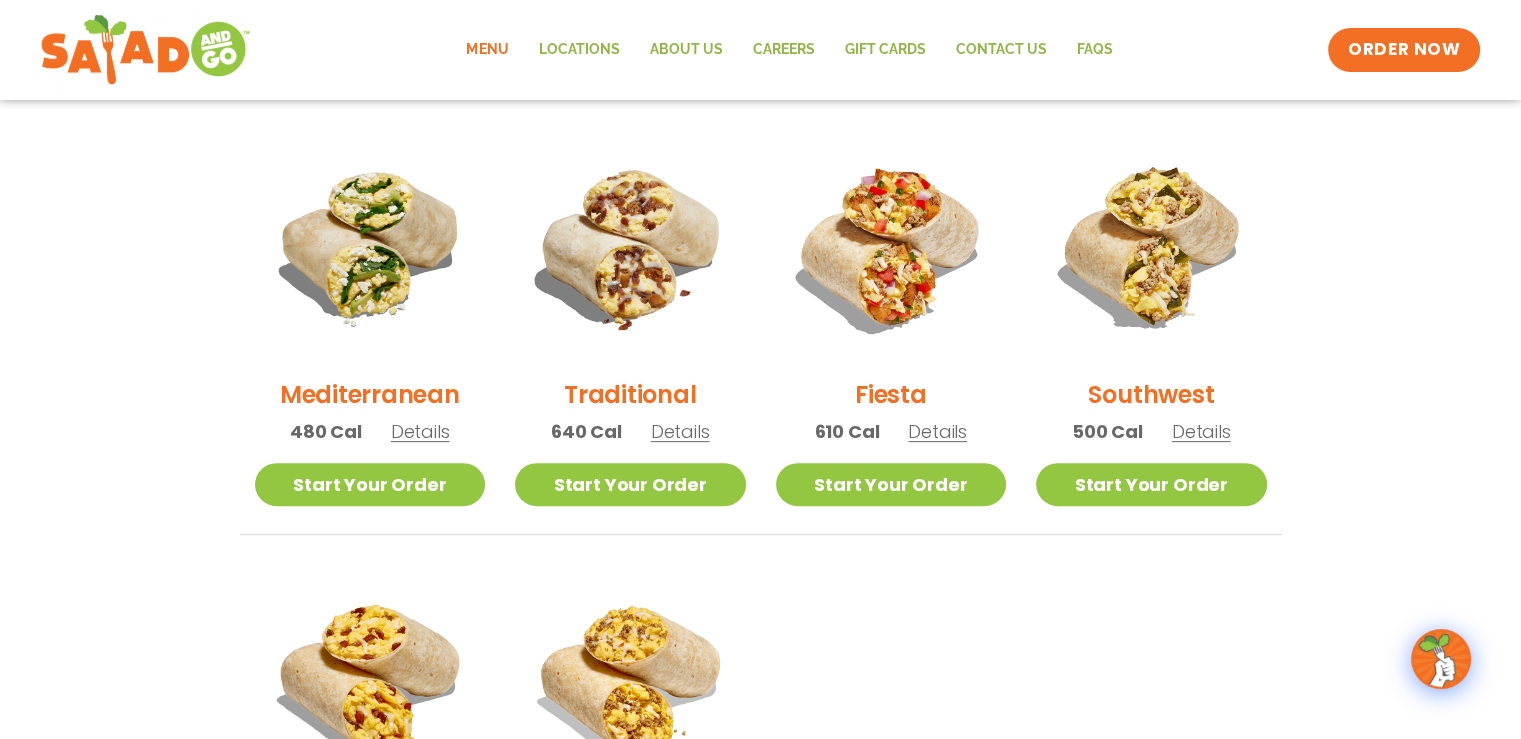 scroll, scrollTop: 0, scrollLeft: 0, axis: both 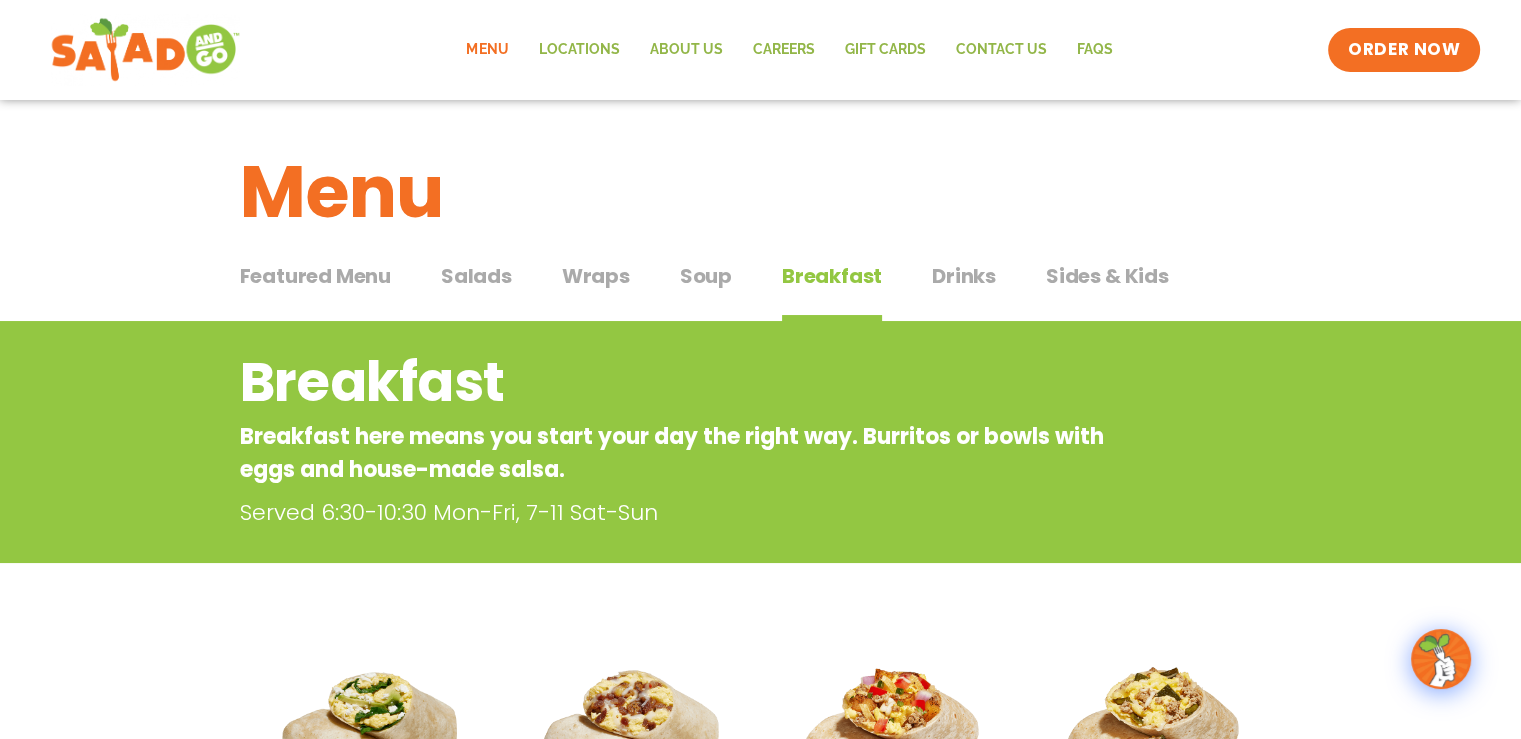 click at bounding box center [145, 50] 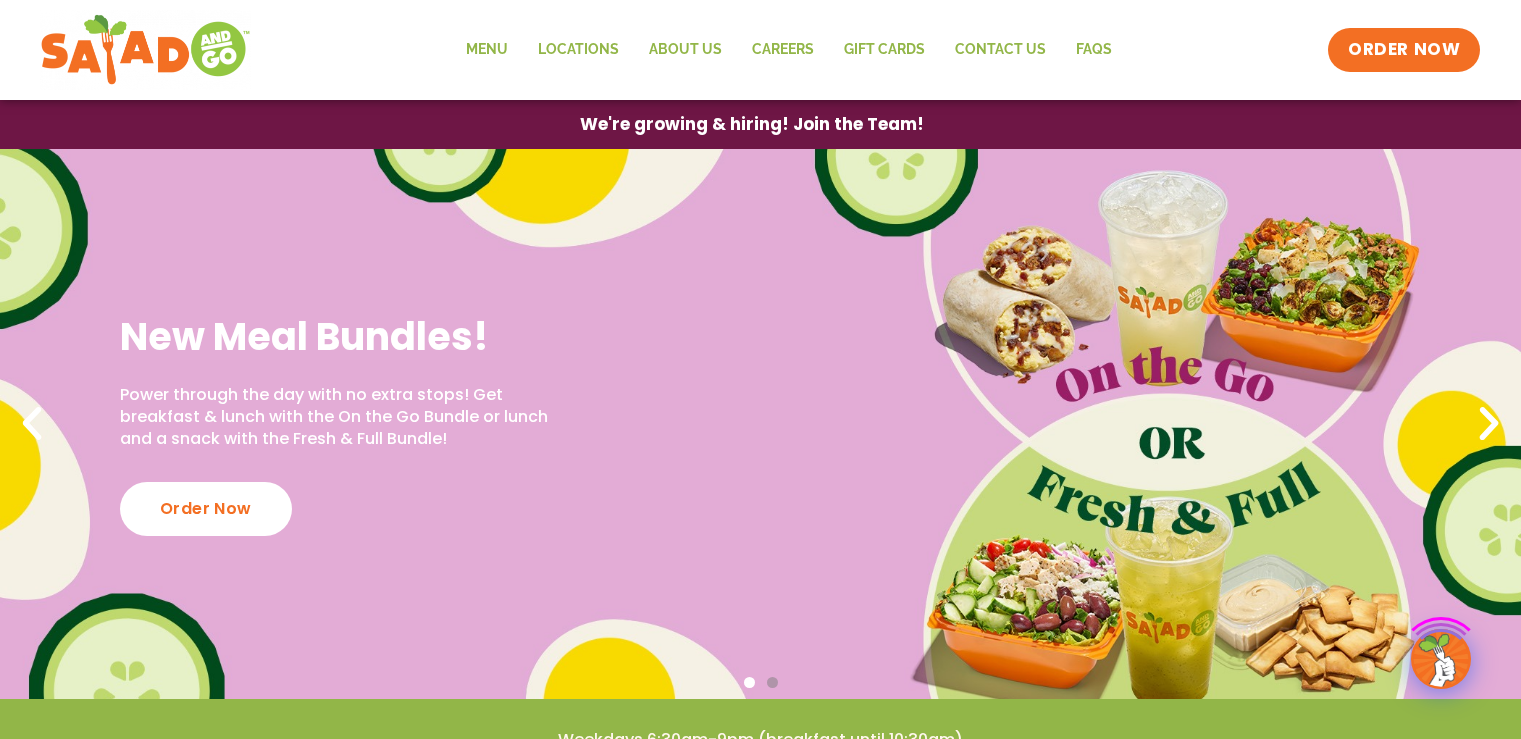scroll, scrollTop: 0, scrollLeft: 0, axis: both 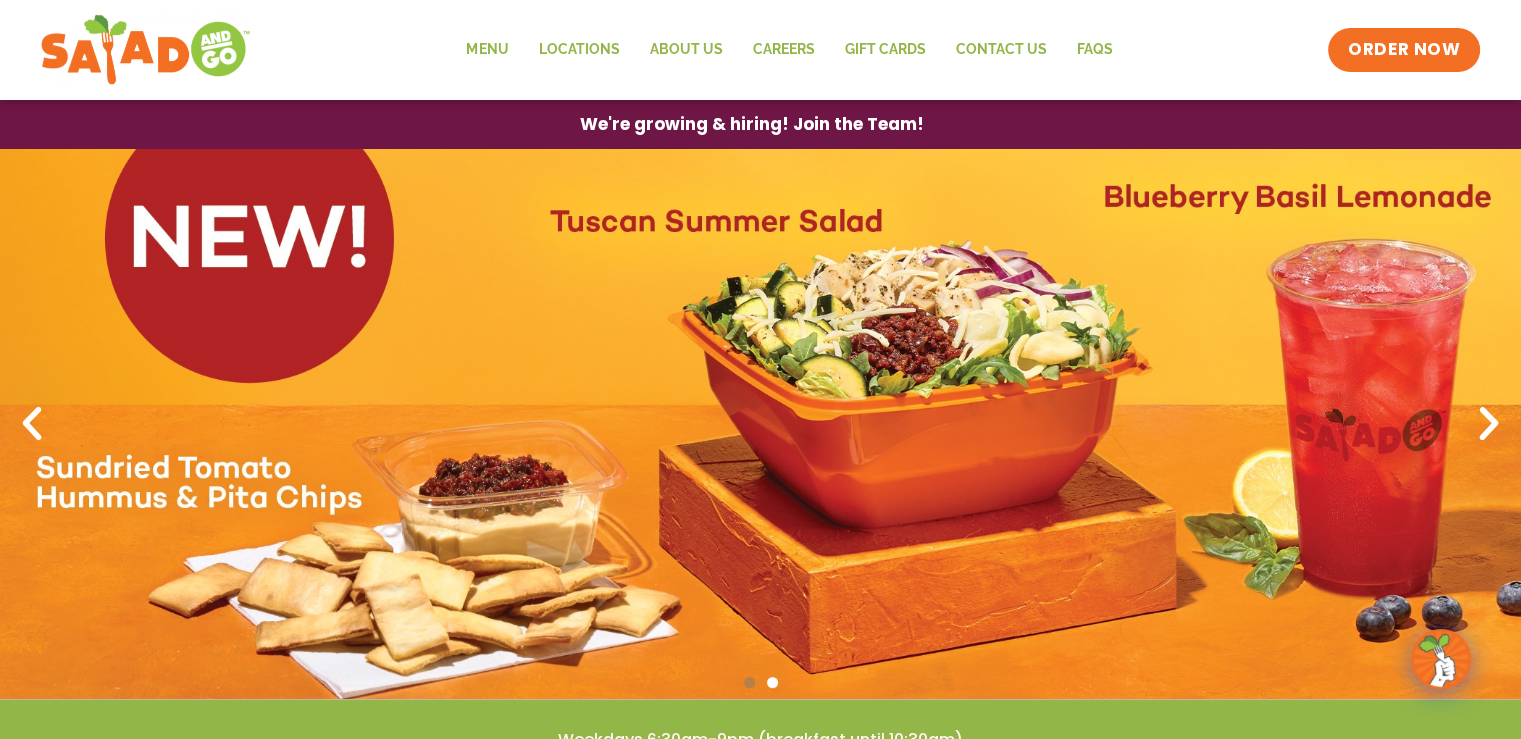 click at bounding box center (1489, 424) 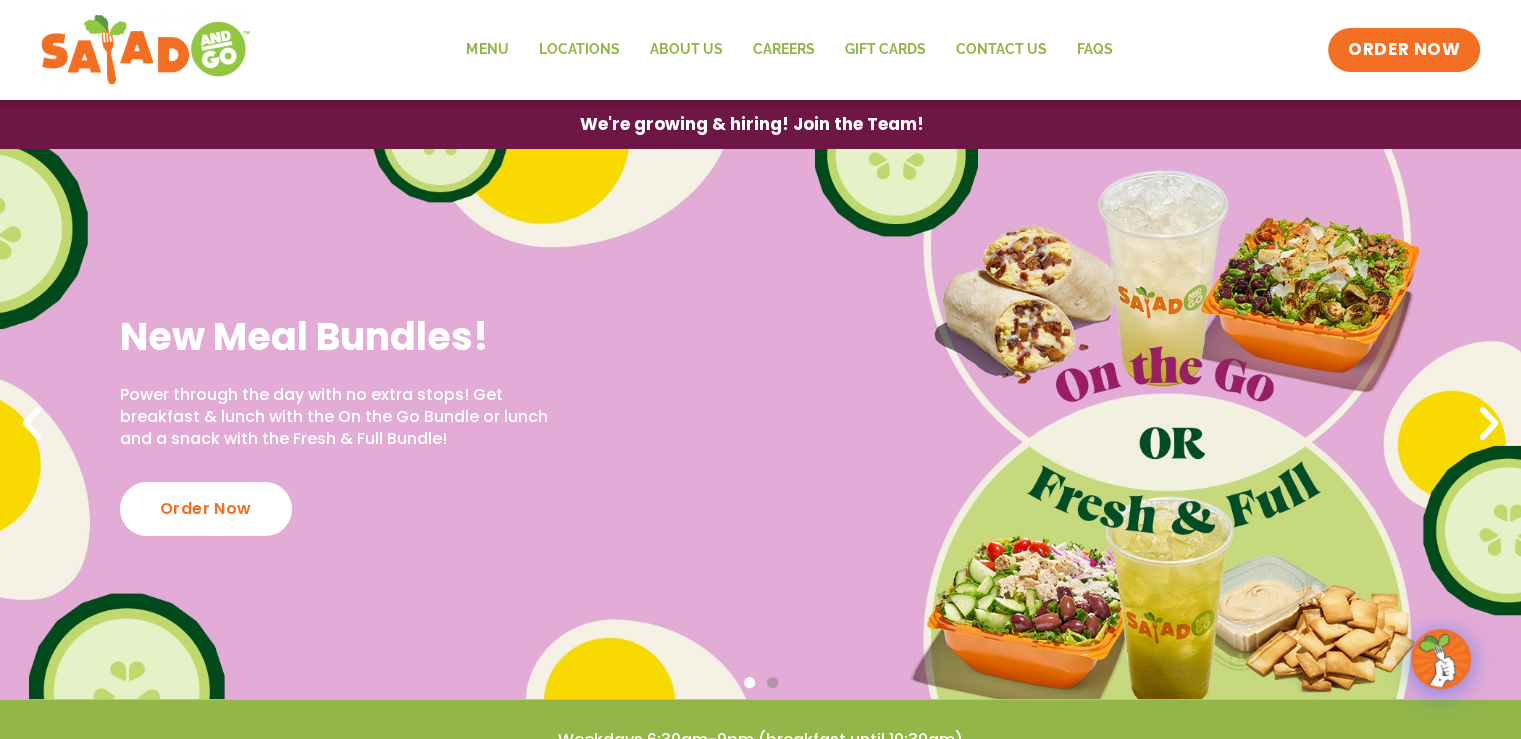 click at bounding box center [1489, 424] 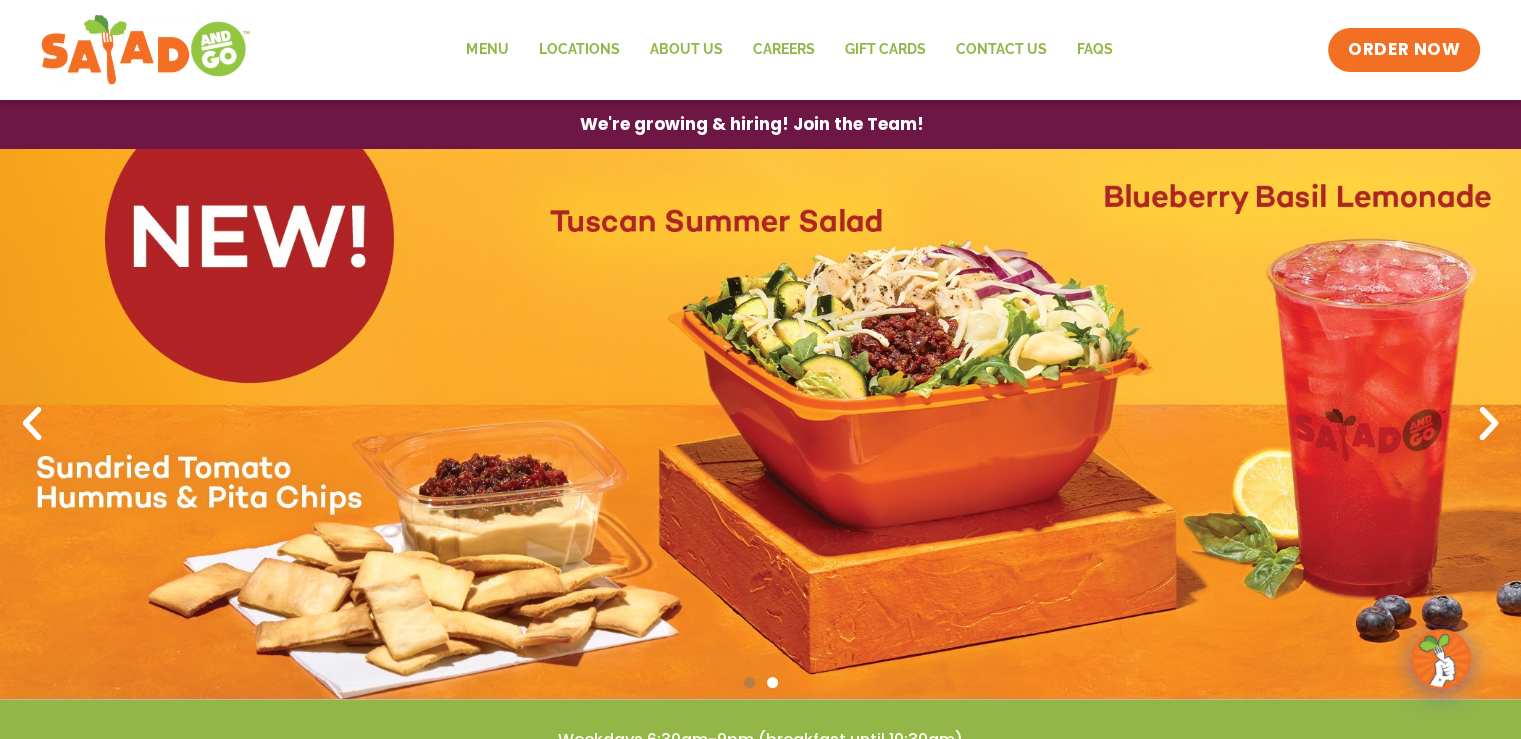 click at bounding box center (1489, 424) 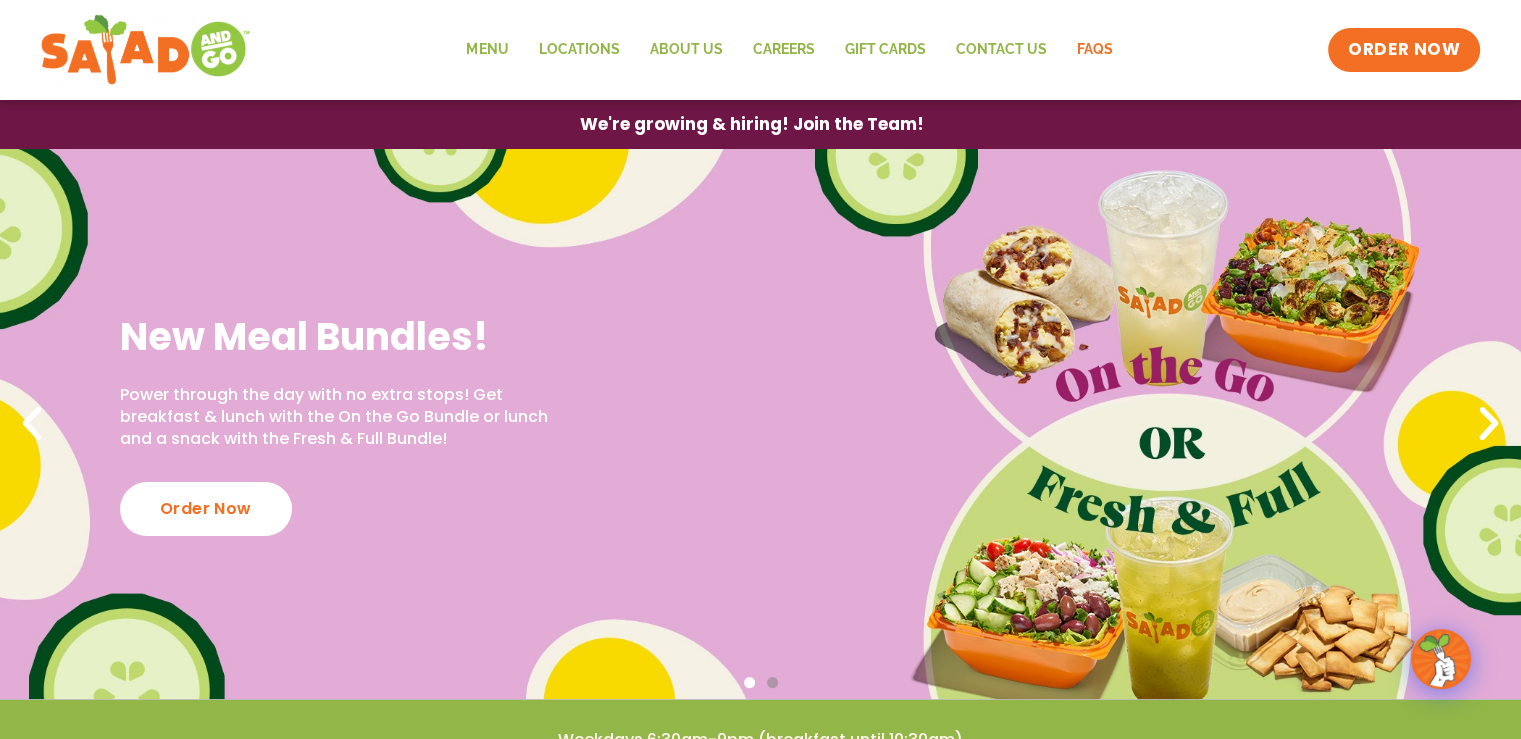 click on "FAQs" 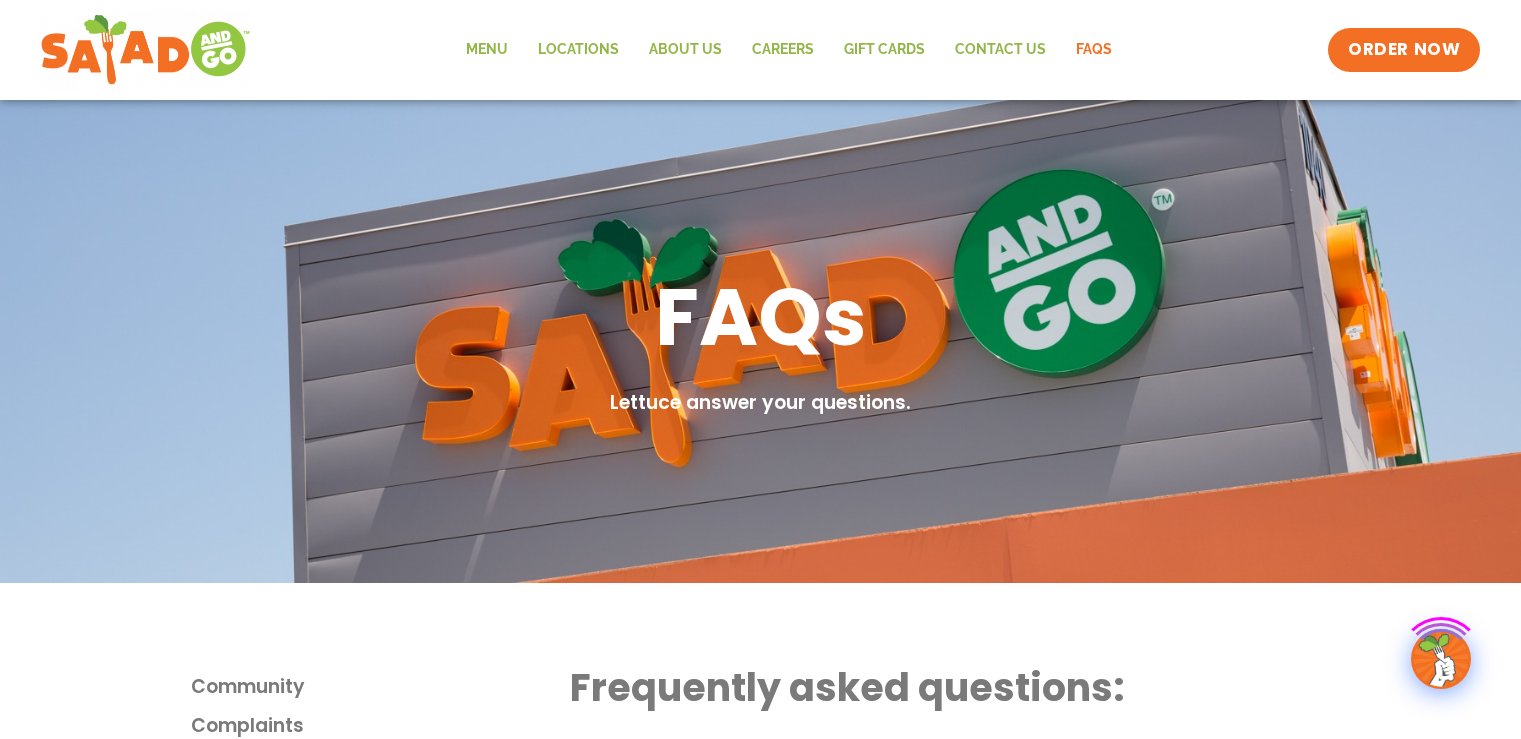 scroll, scrollTop: 0, scrollLeft: 0, axis: both 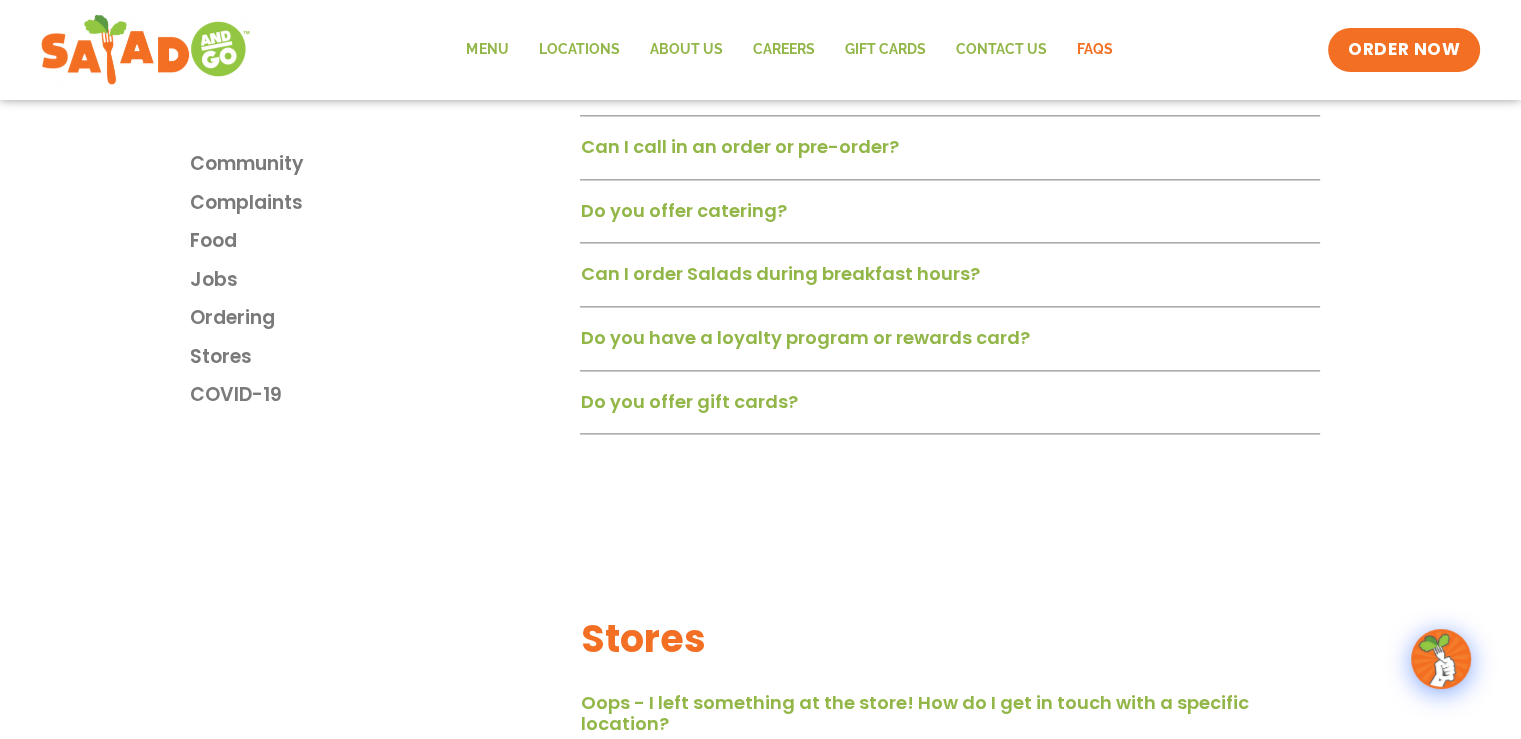 click on "Do you have a loyalty program or rewards card?" at bounding box center [804, 337] 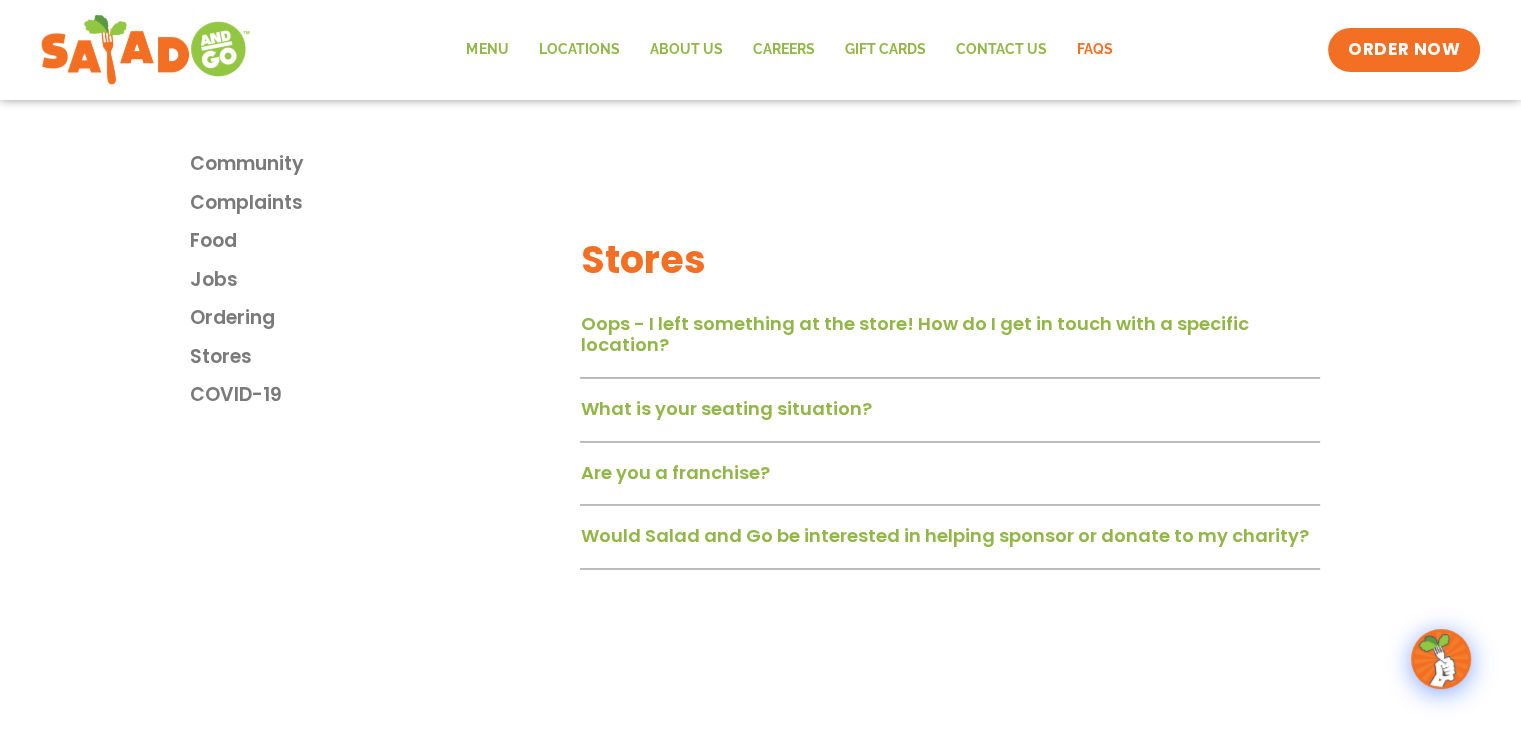 scroll, scrollTop: 3200, scrollLeft: 0, axis: vertical 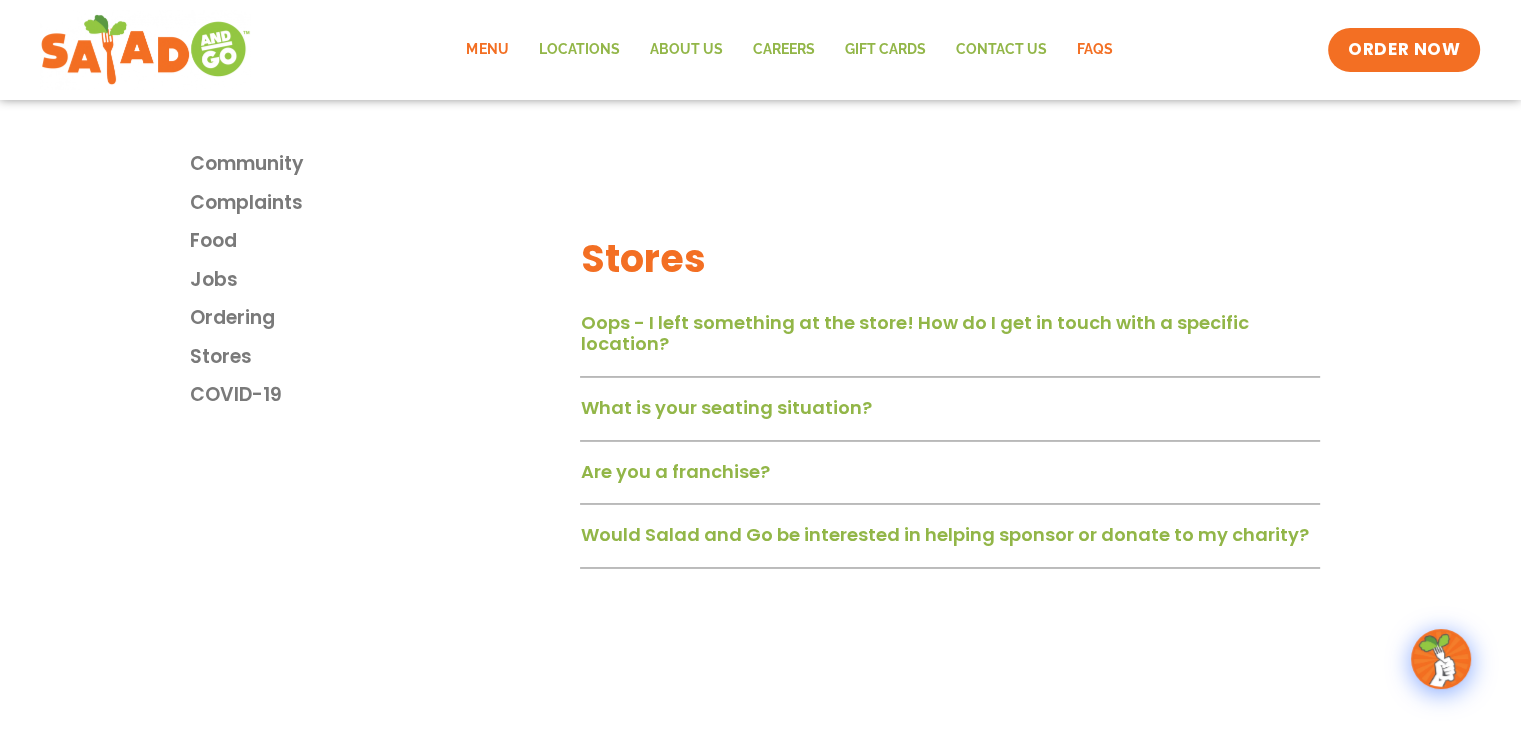 click on "Menu" 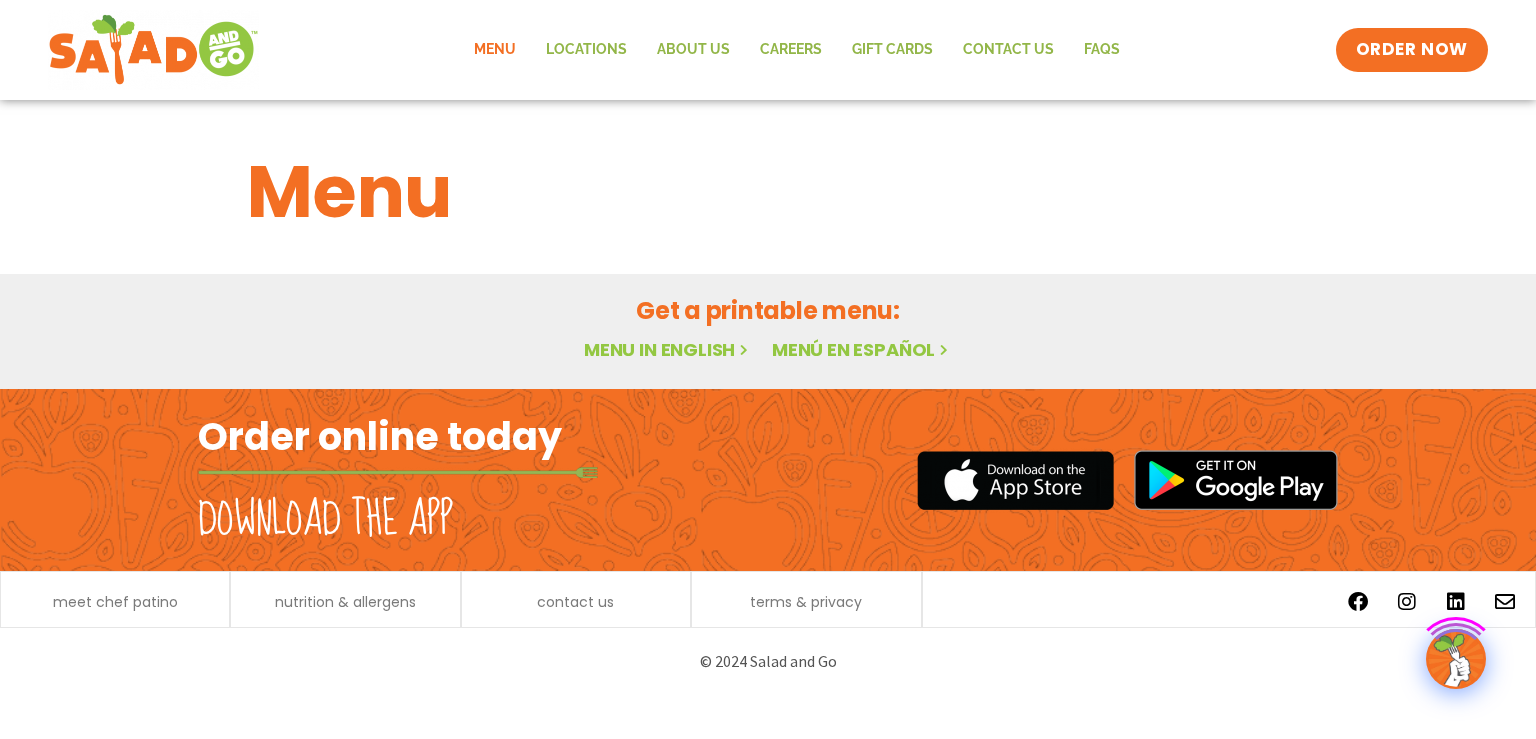 scroll, scrollTop: 0, scrollLeft: 0, axis: both 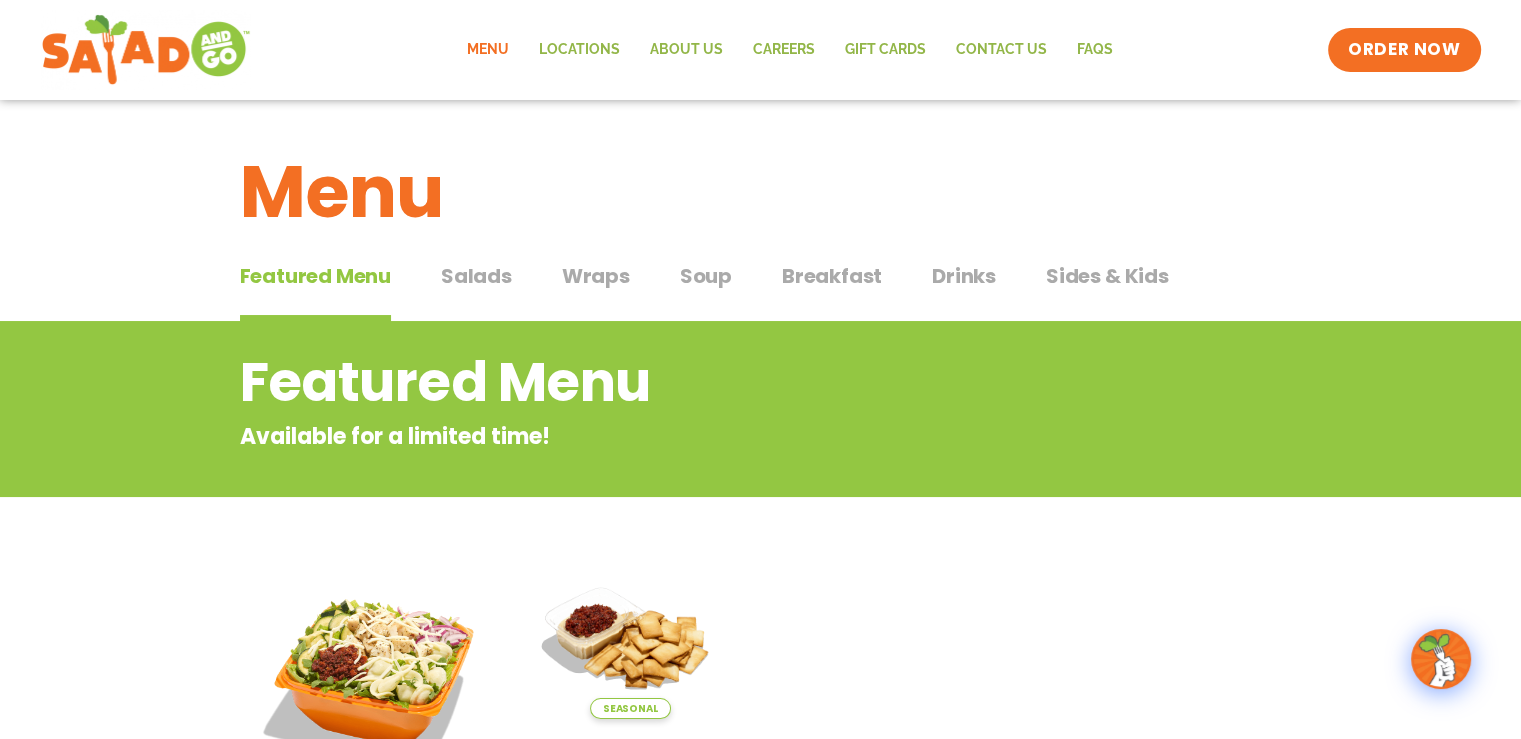 click on "Sides & Kids" at bounding box center (1107, 276) 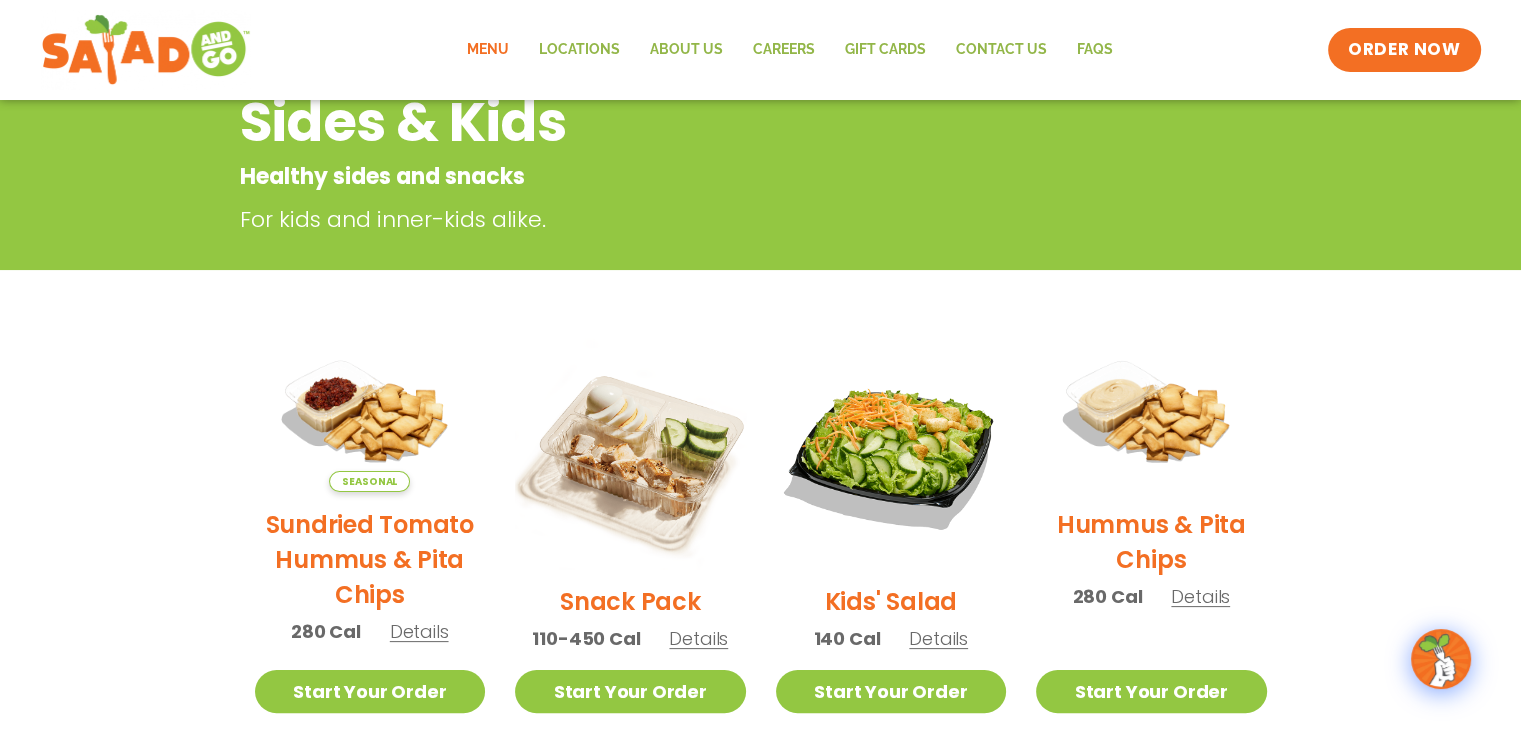 scroll, scrollTop: 0, scrollLeft: 0, axis: both 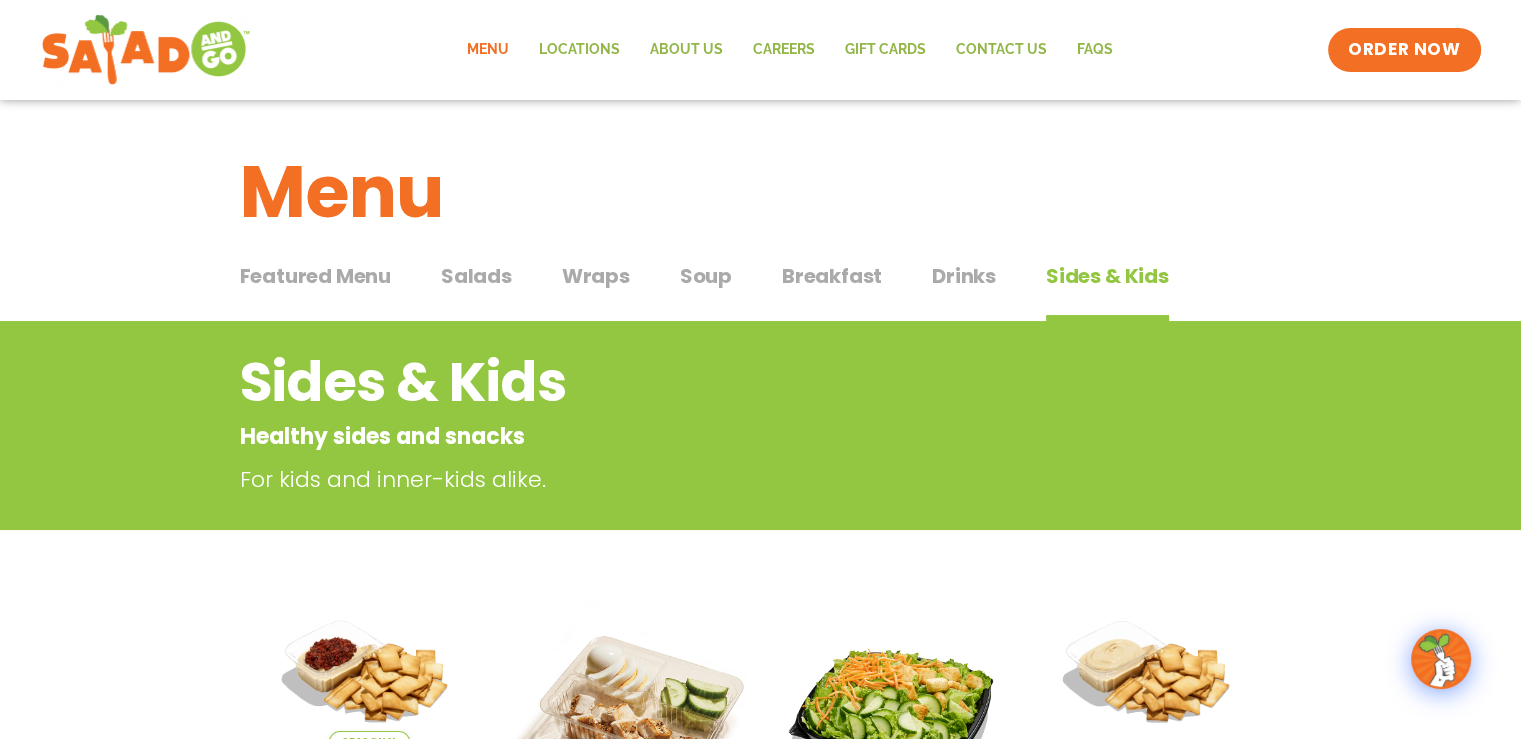 click on "Salads" at bounding box center (476, 276) 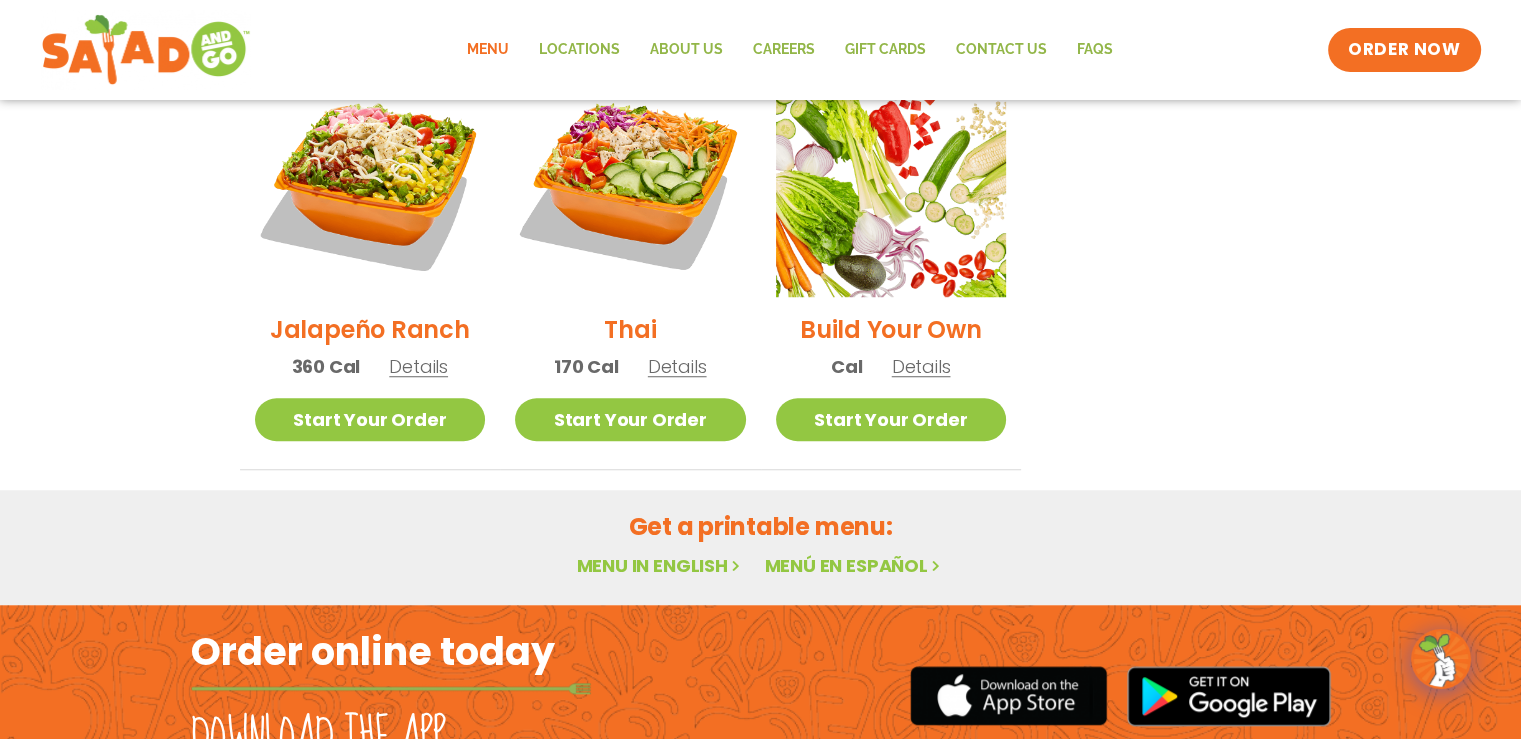 scroll, scrollTop: 1300, scrollLeft: 0, axis: vertical 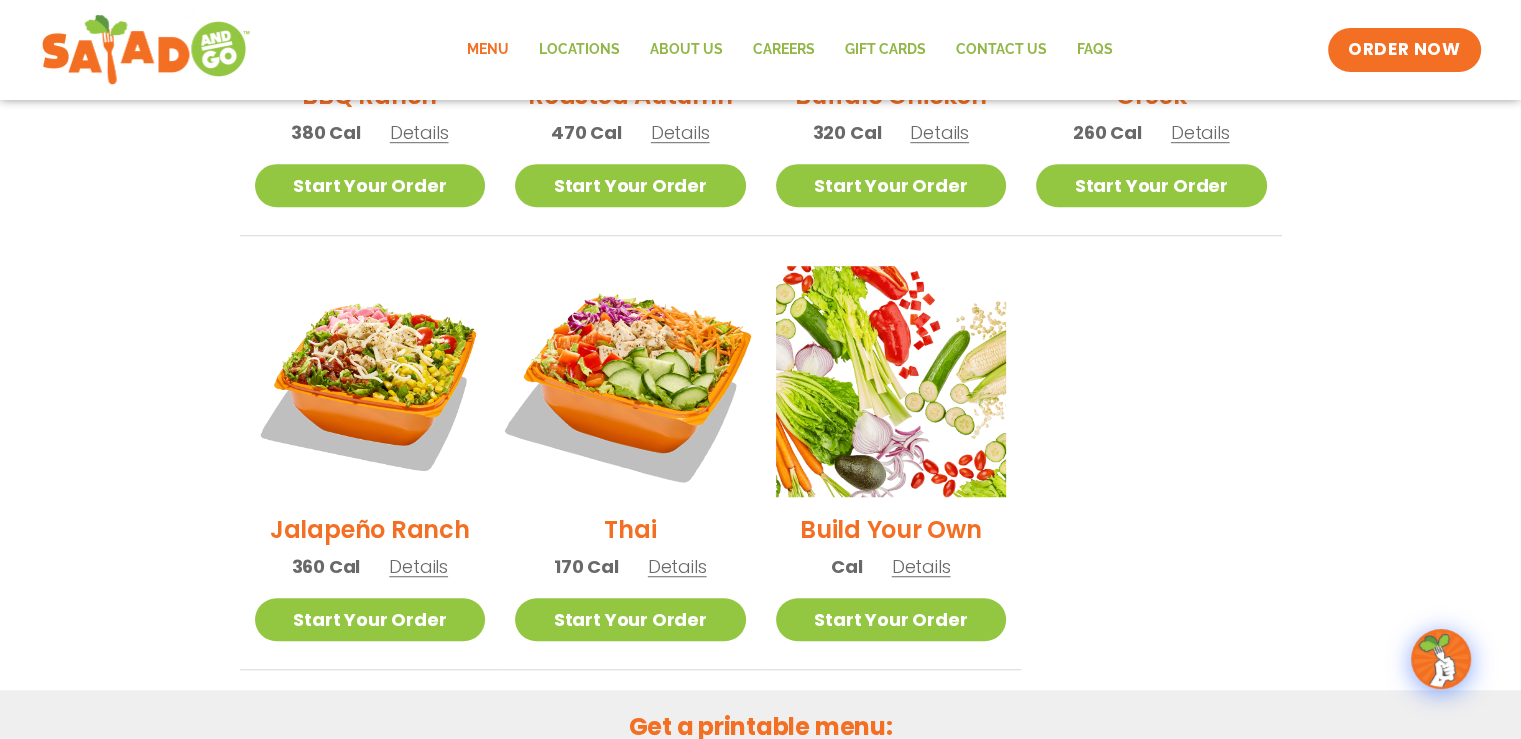 click at bounding box center (630, 381) 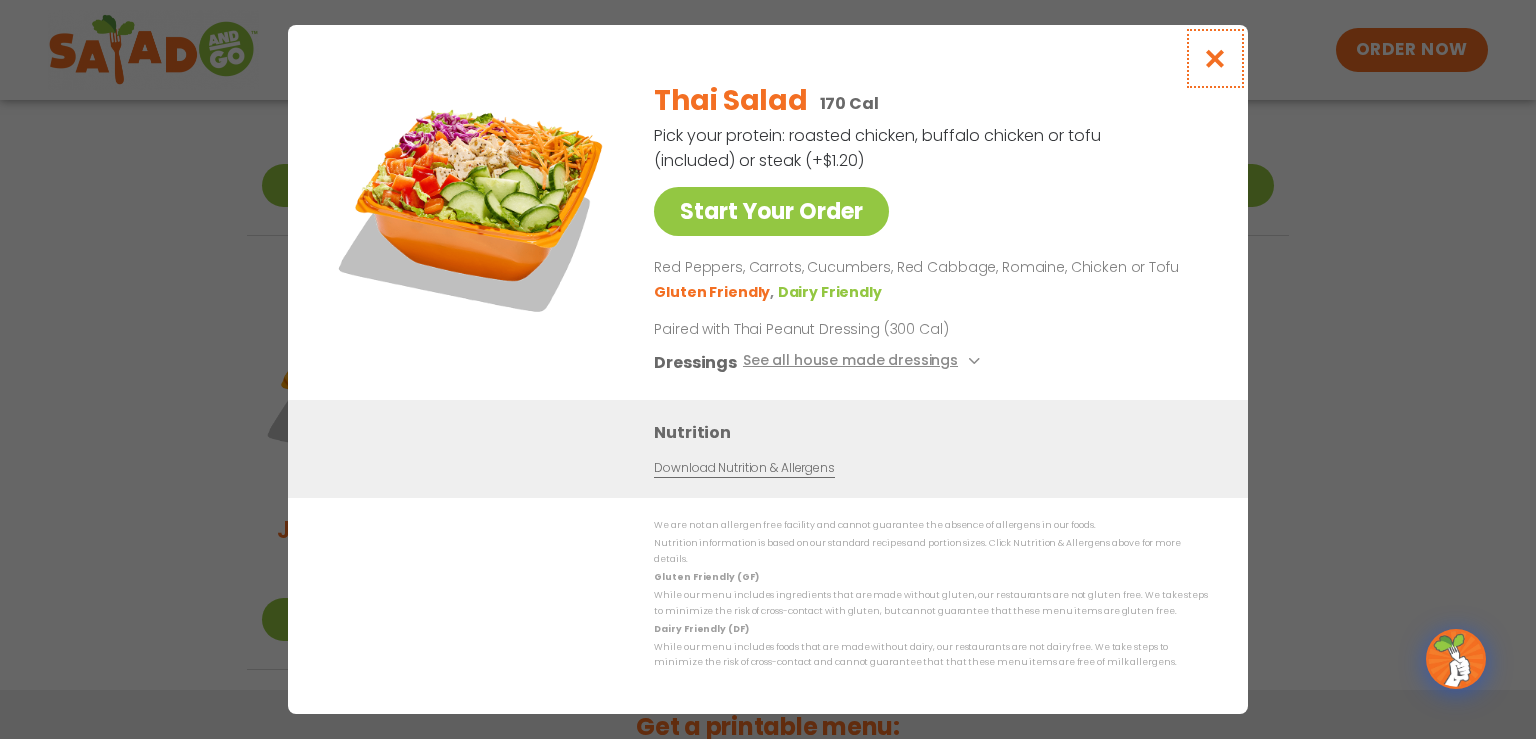 click at bounding box center (1215, 58) 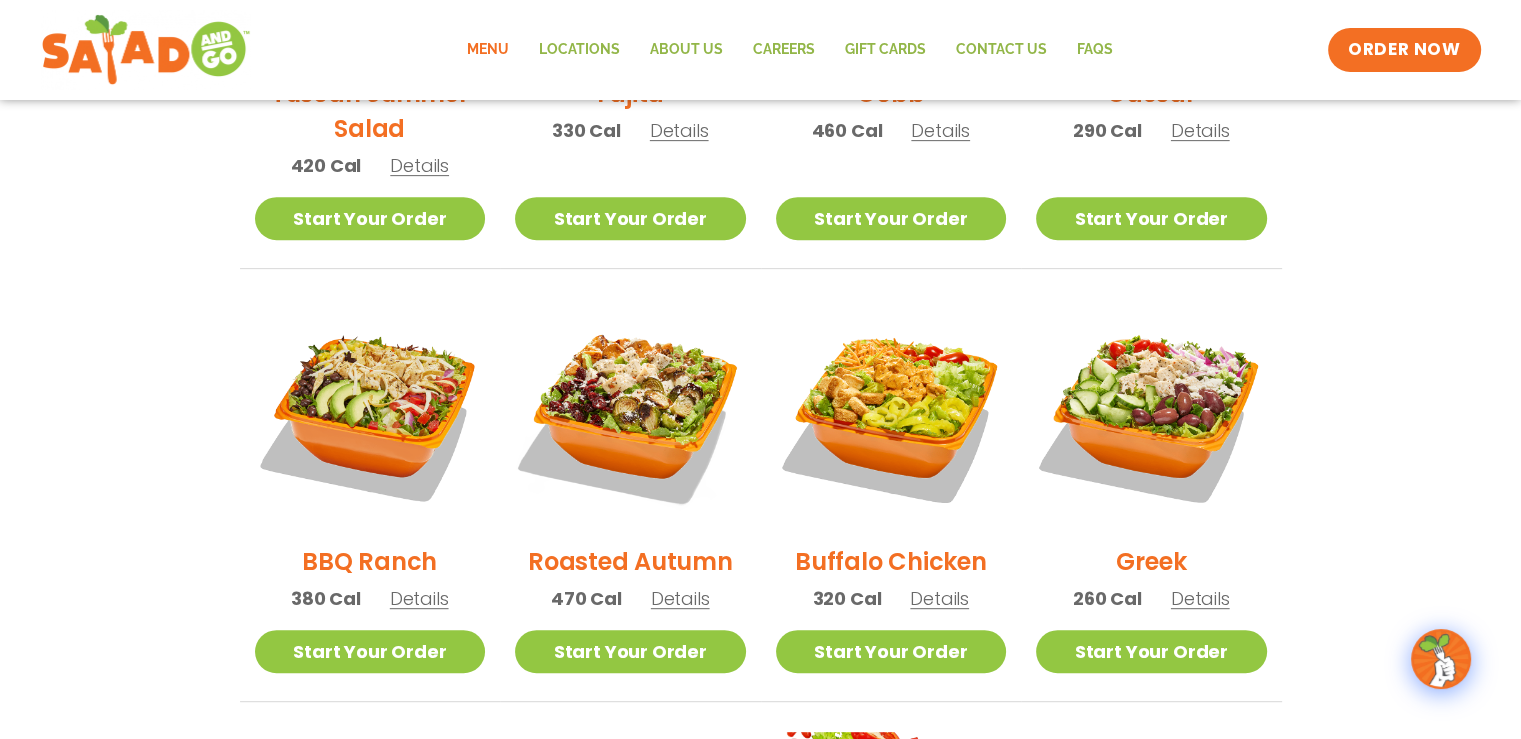 scroll, scrollTop: 828, scrollLeft: 0, axis: vertical 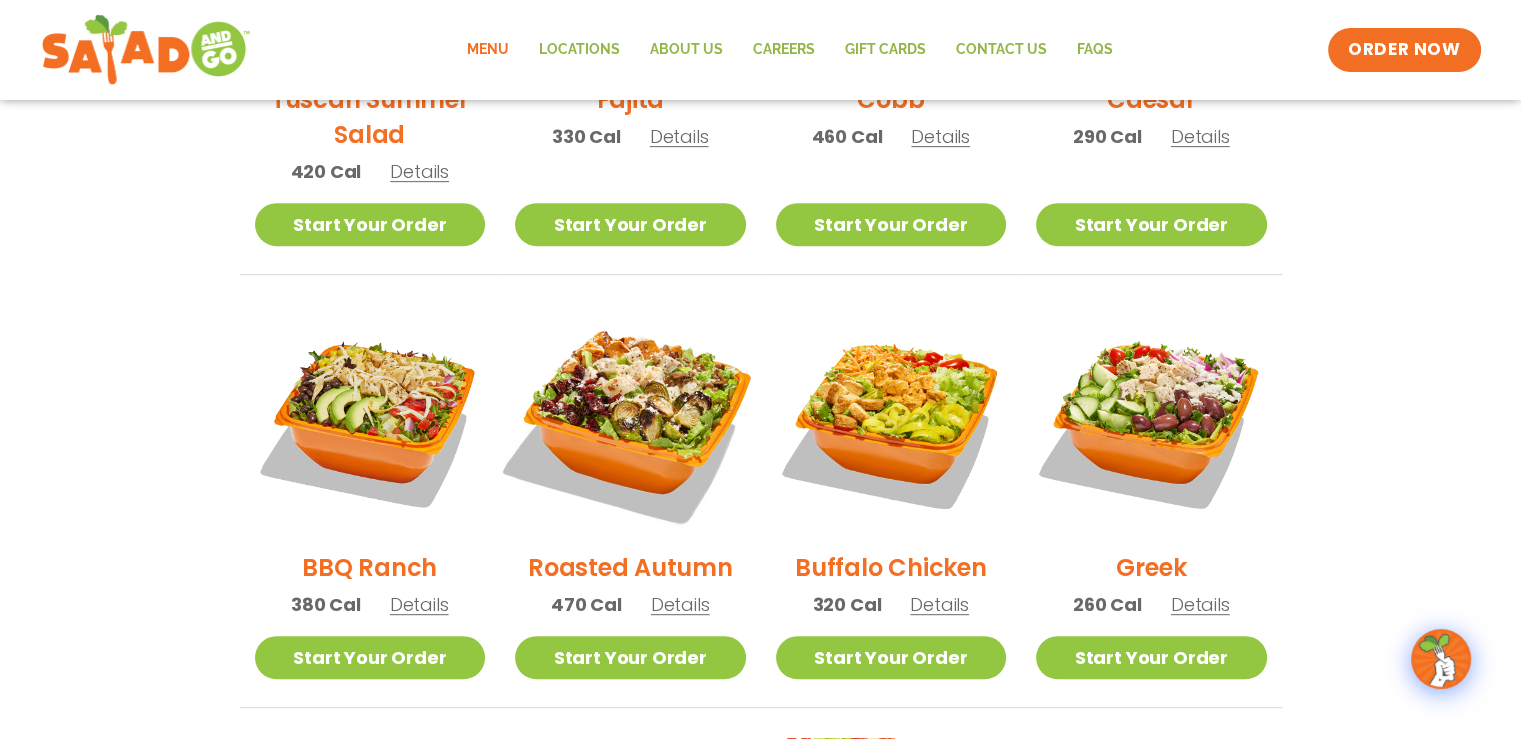 click at bounding box center (630, 419) 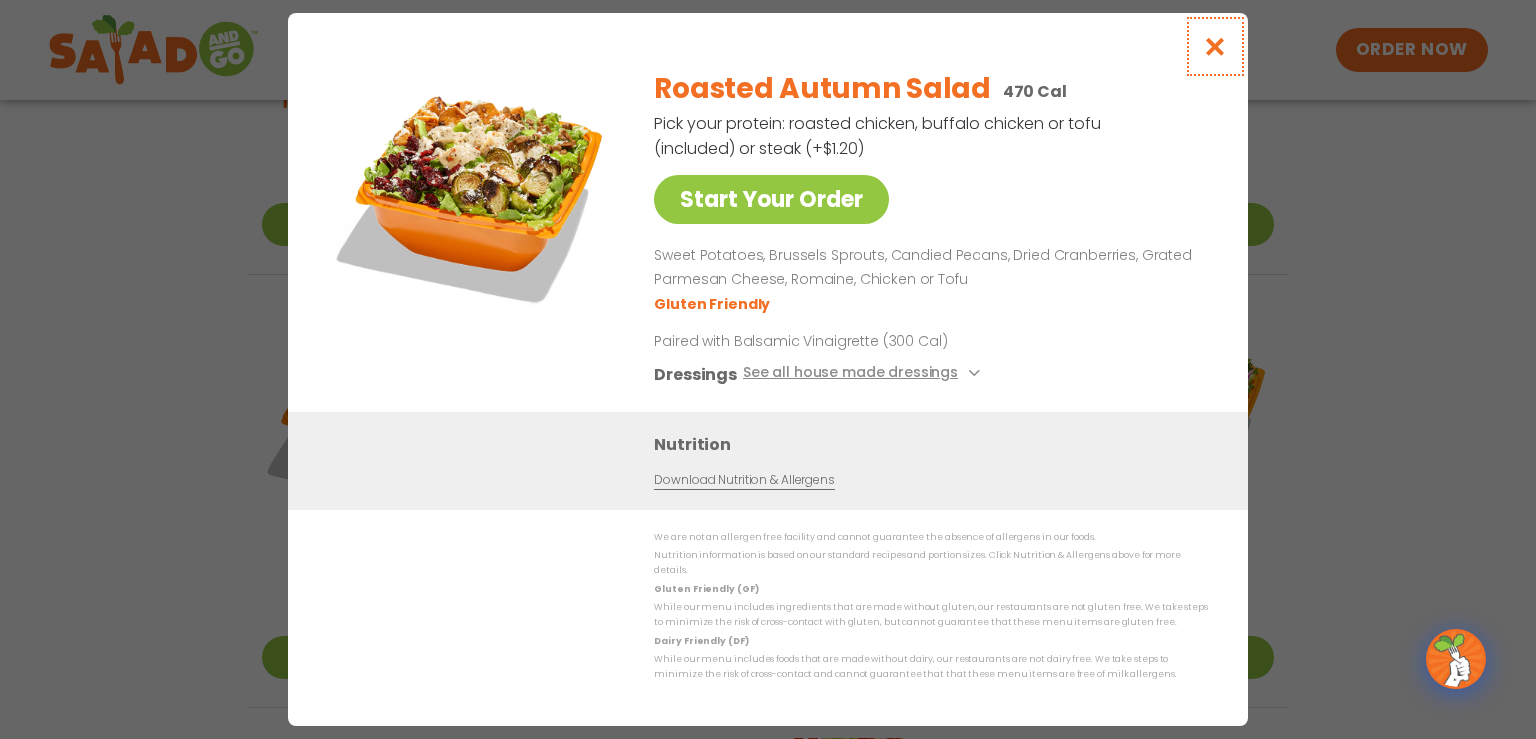 click at bounding box center [1215, 46] 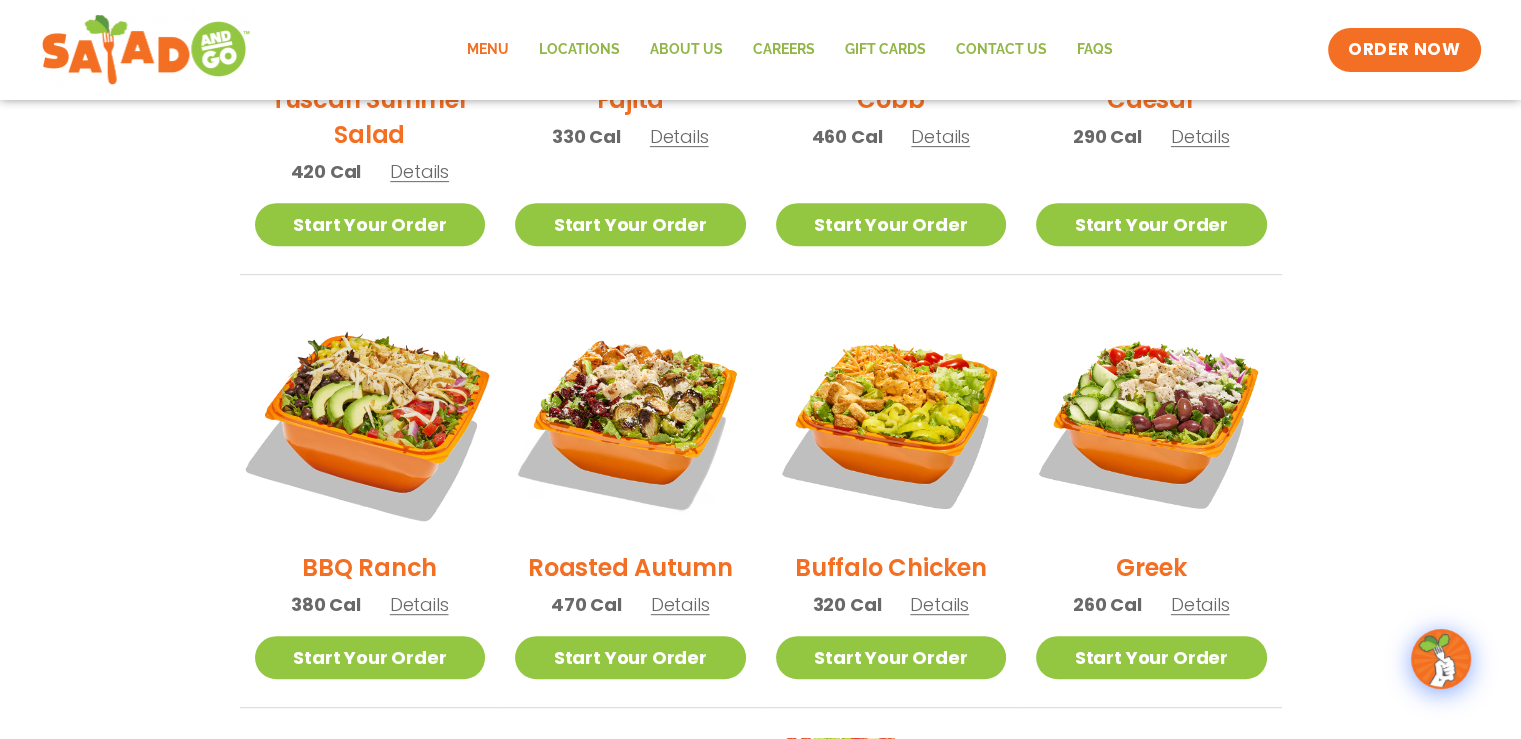 click at bounding box center [369, 419] 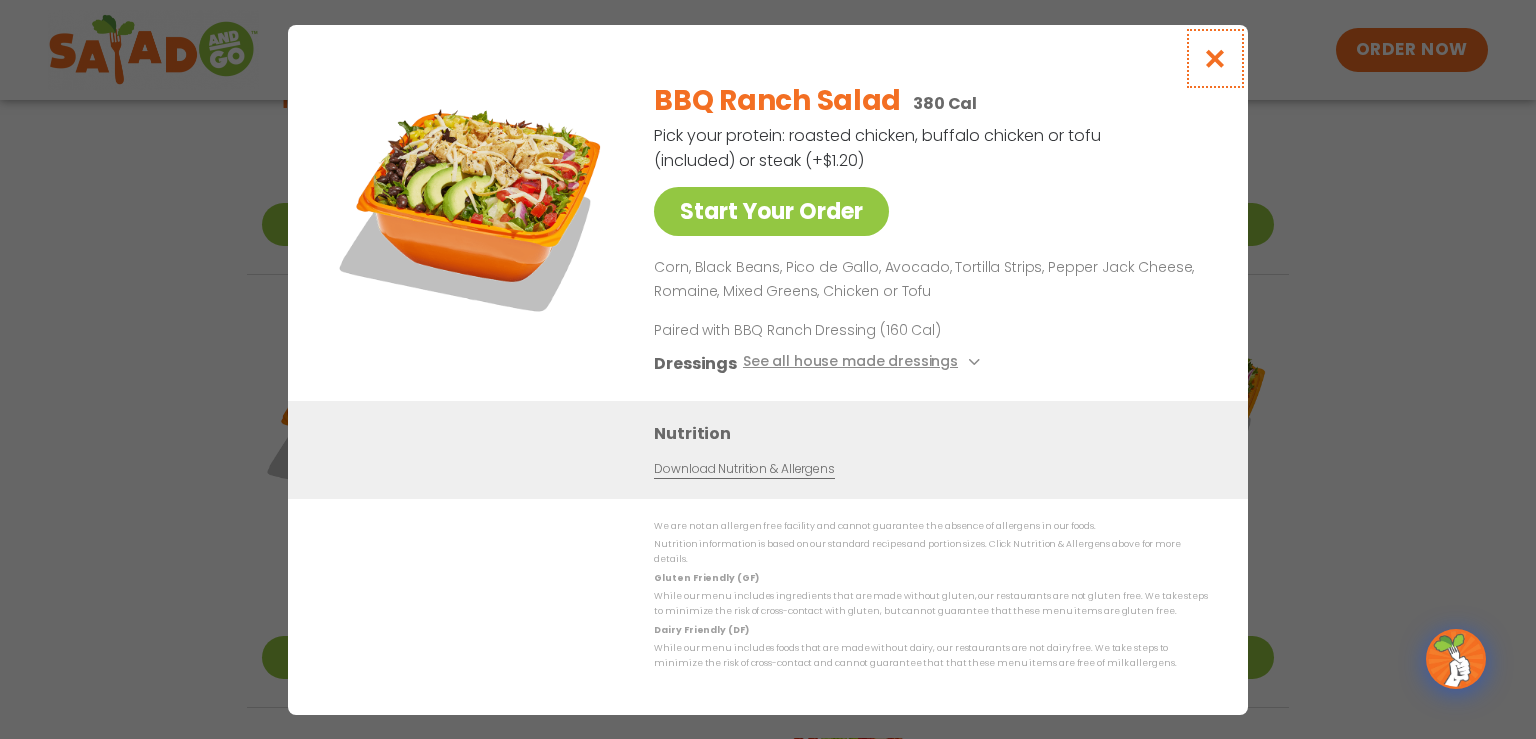click at bounding box center (1215, 58) 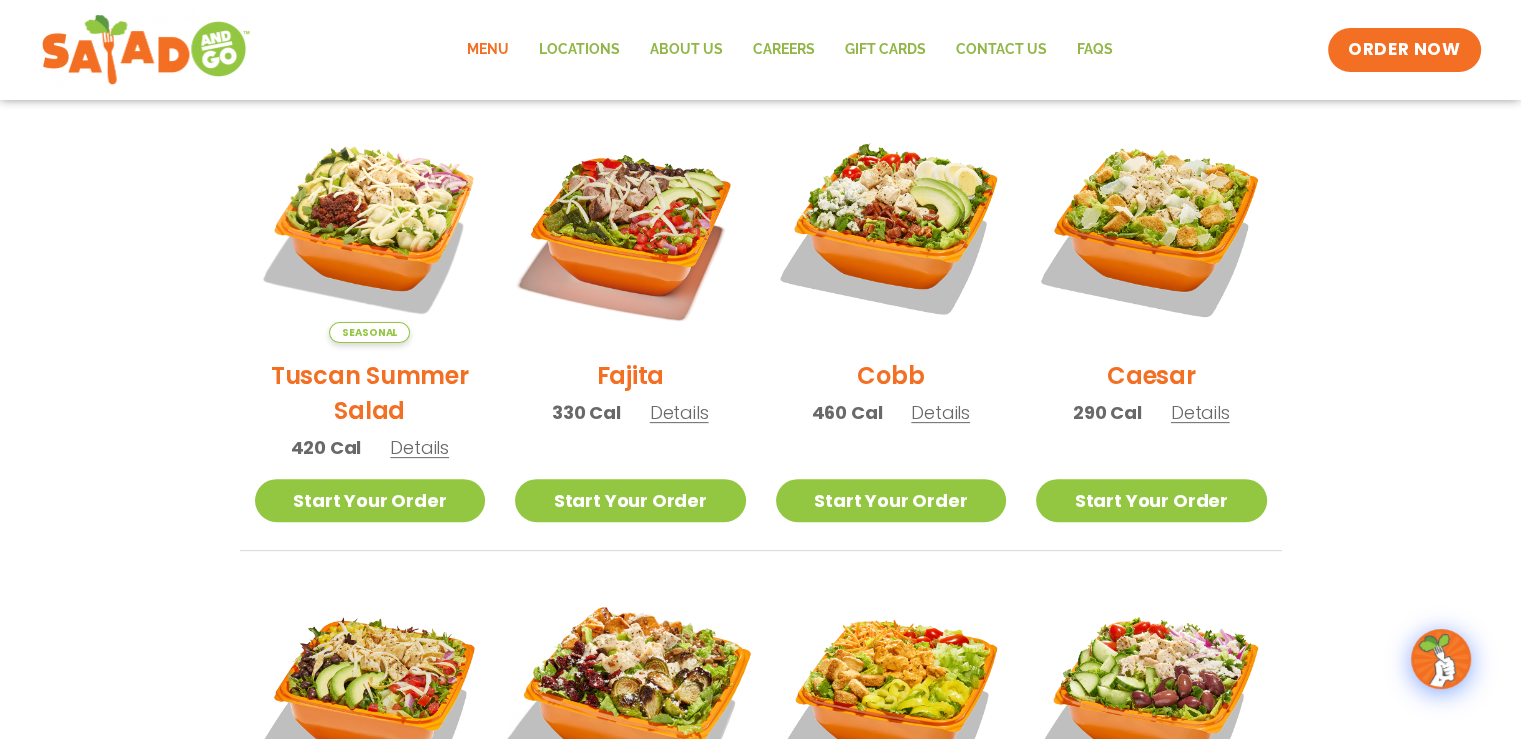 scroll, scrollTop: 528, scrollLeft: 0, axis: vertical 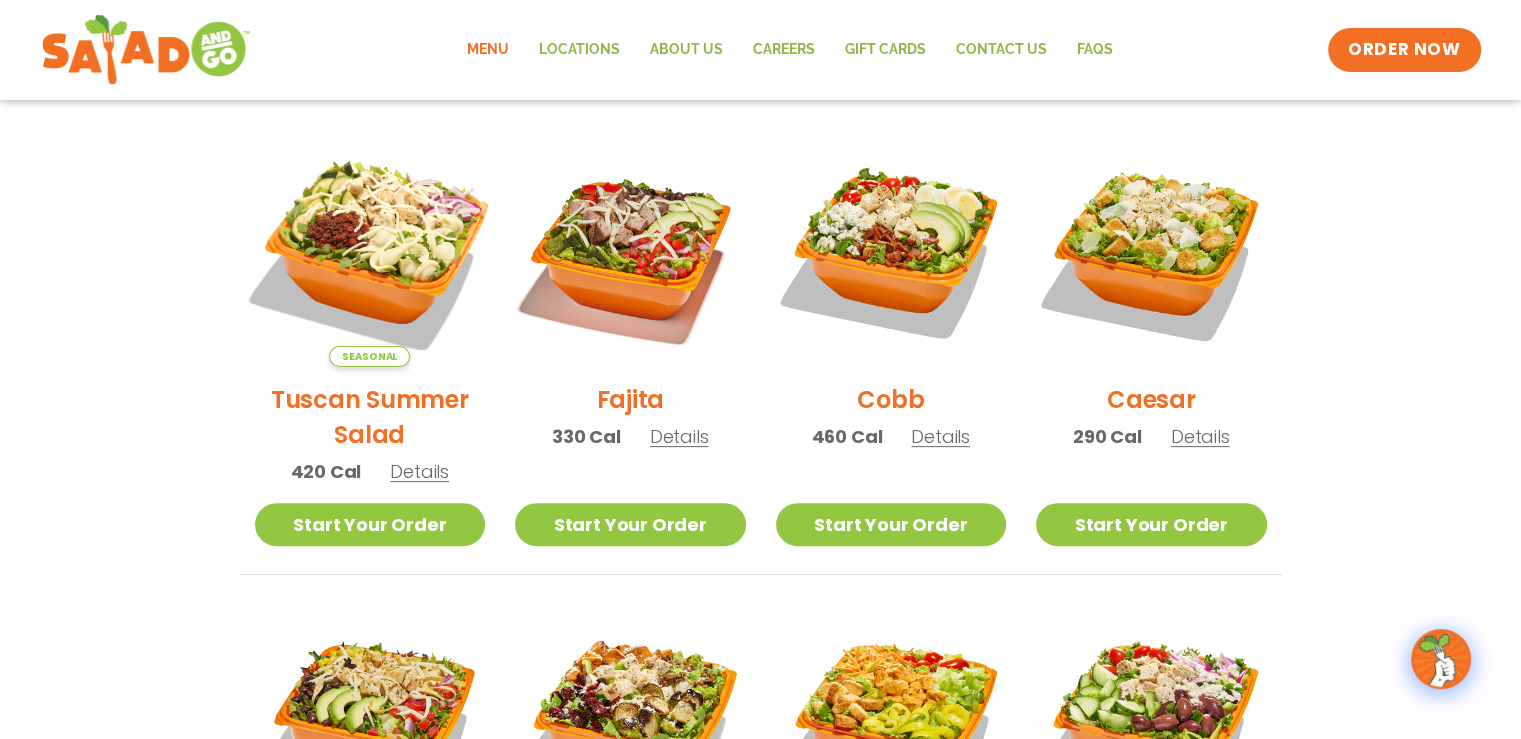 click at bounding box center (369, 251) 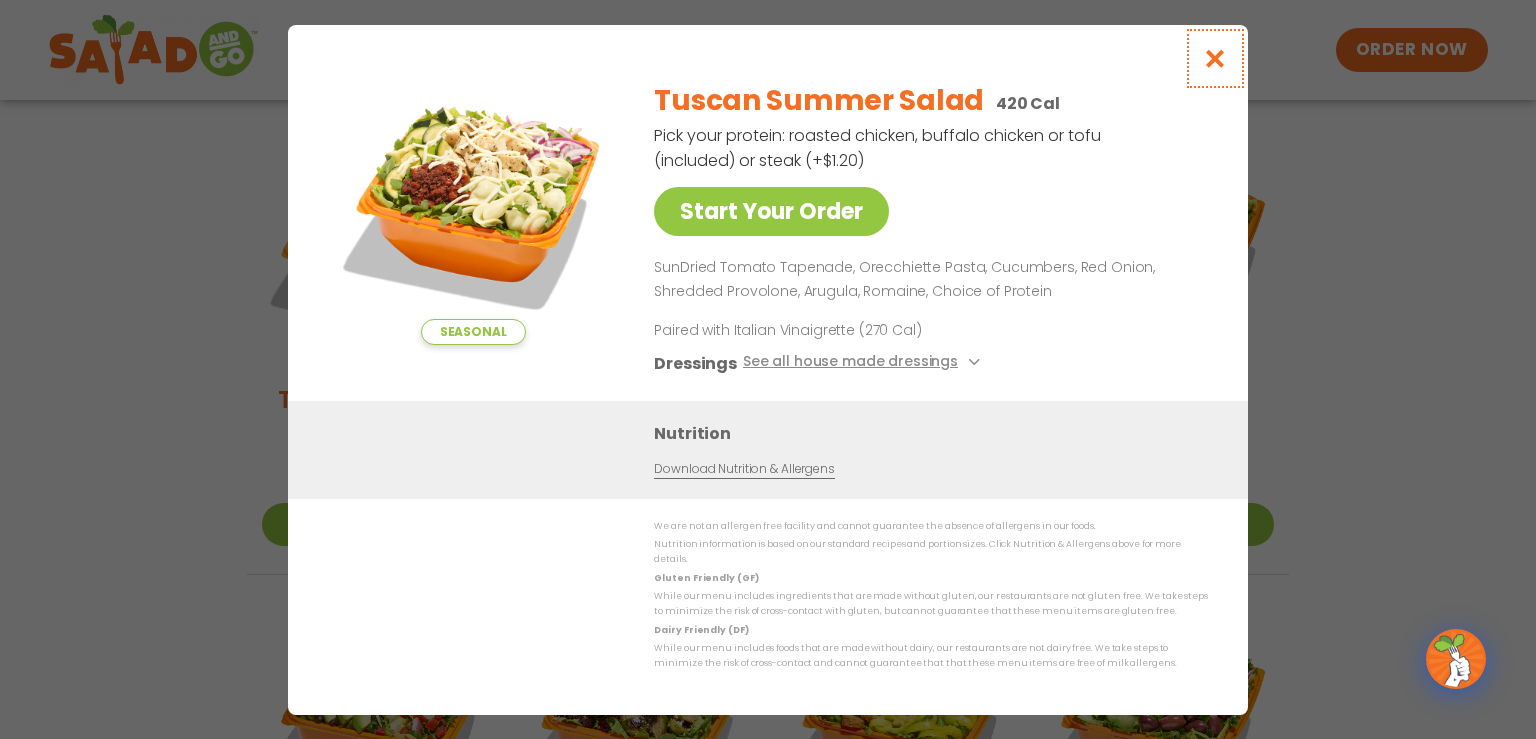 click at bounding box center [1215, 58] 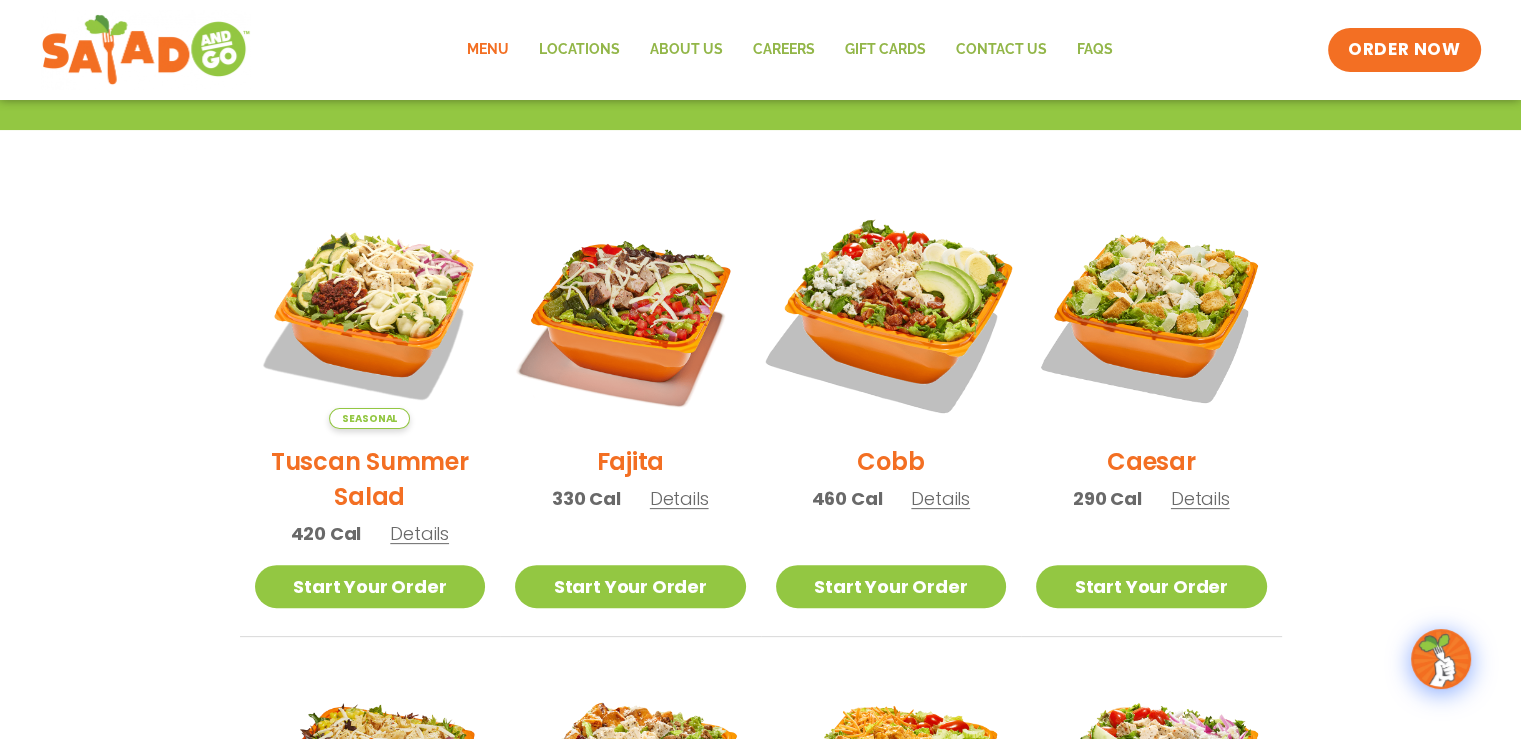 scroll, scrollTop: 400, scrollLeft: 0, axis: vertical 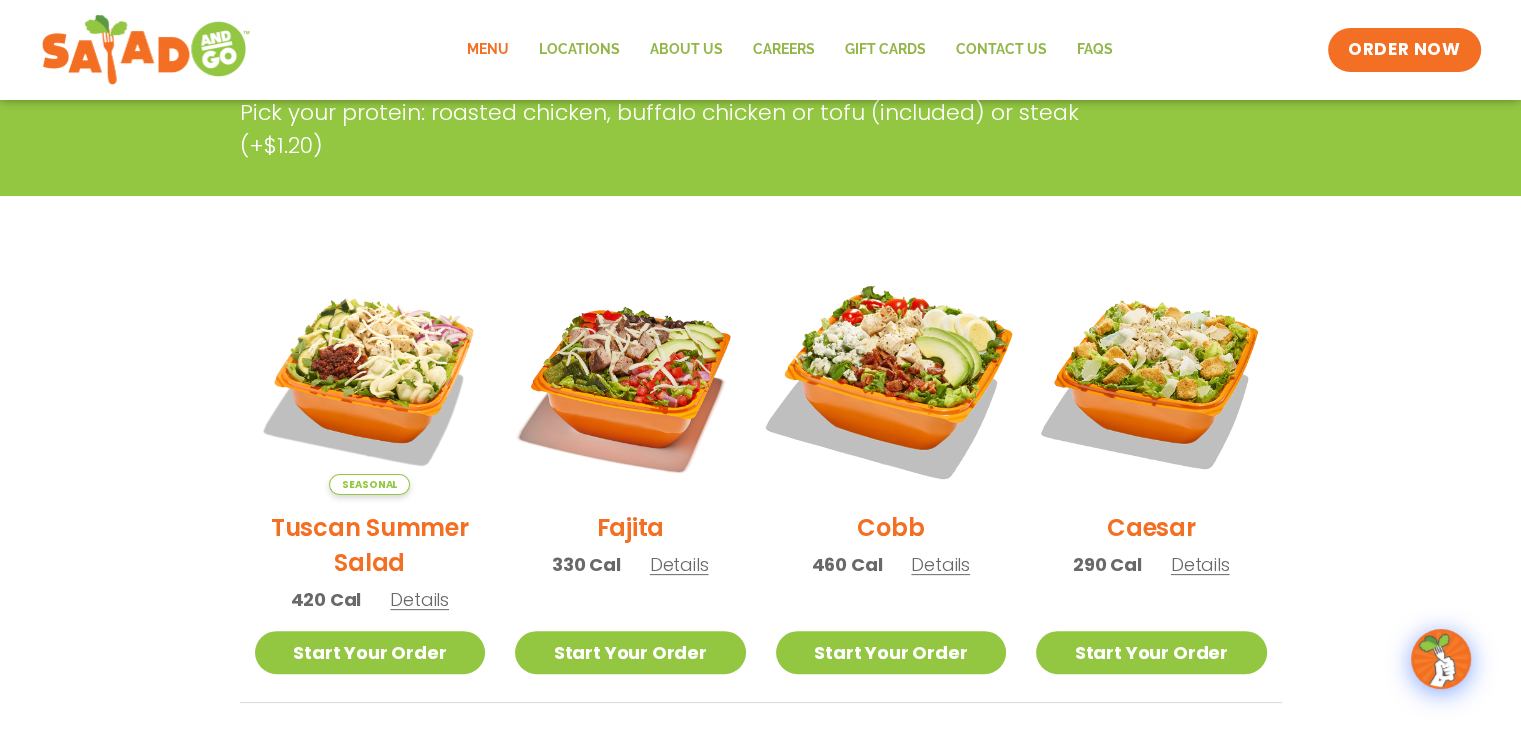 click at bounding box center [890, 379] 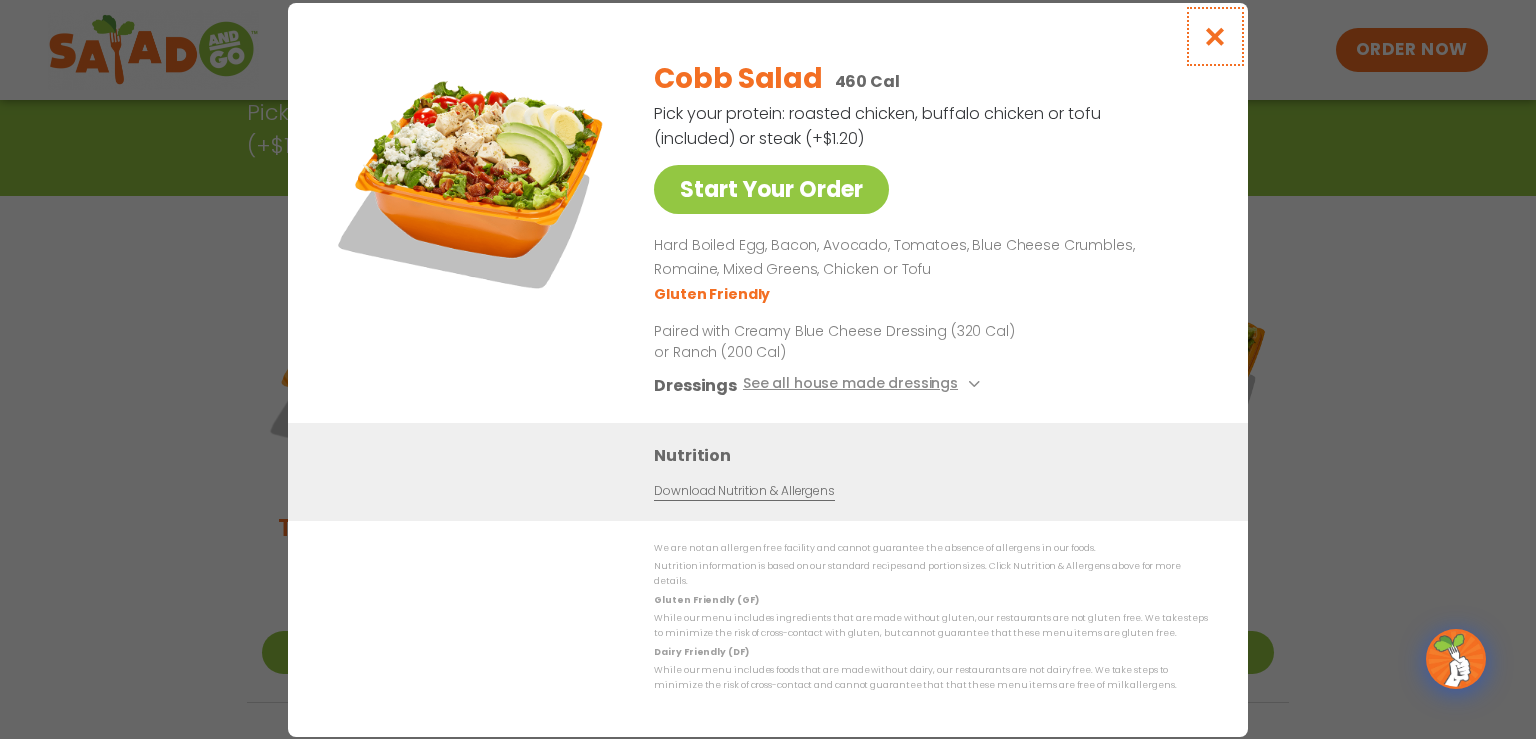 click at bounding box center [1215, 36] 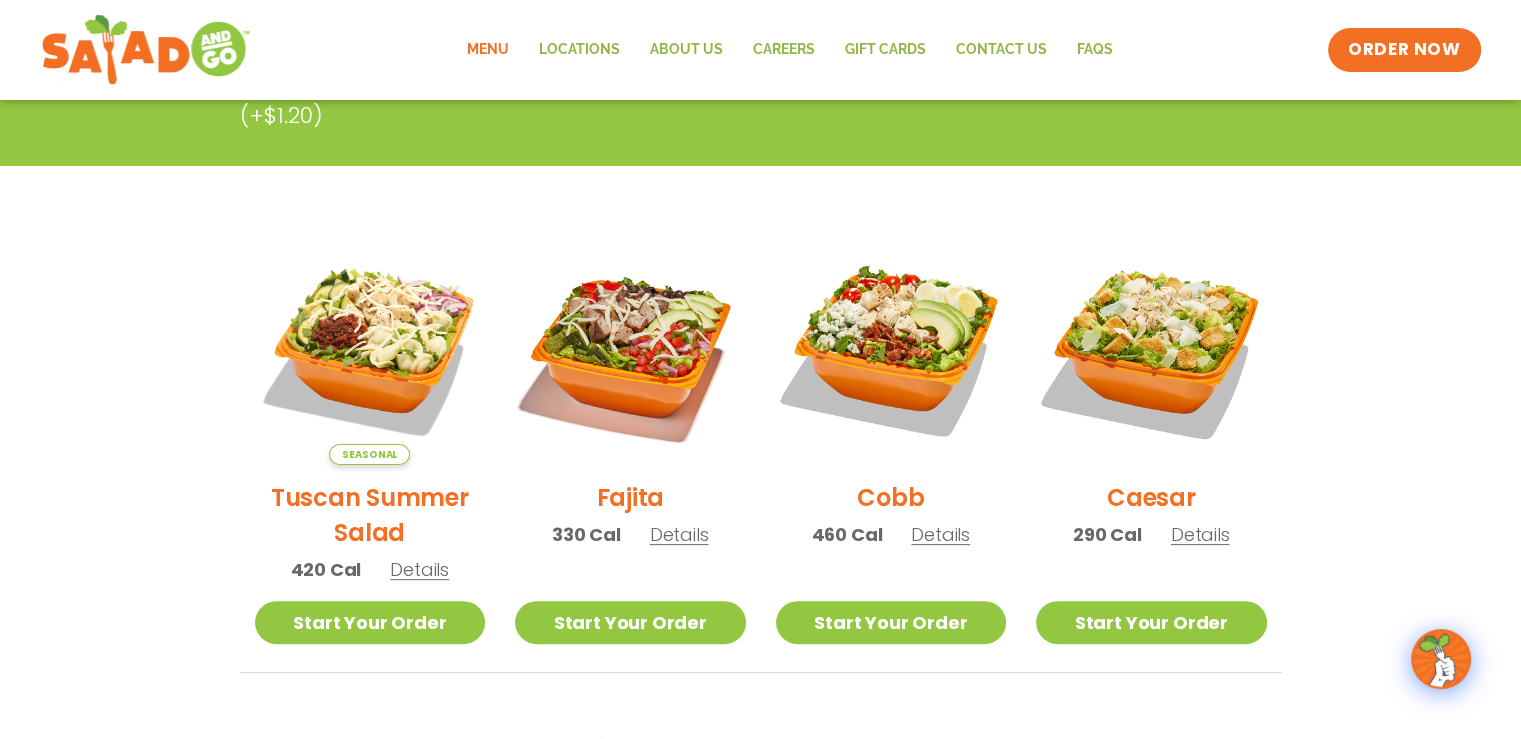 scroll, scrollTop: 400, scrollLeft: 0, axis: vertical 